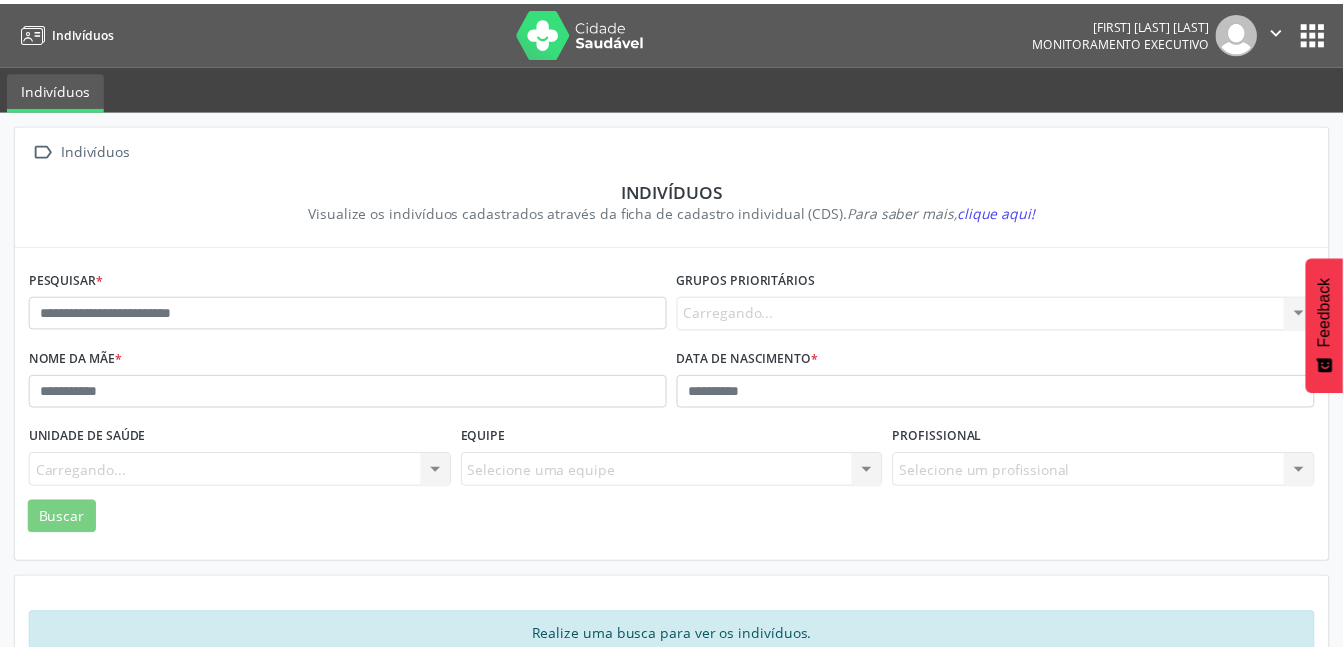scroll, scrollTop: 0, scrollLeft: 0, axis: both 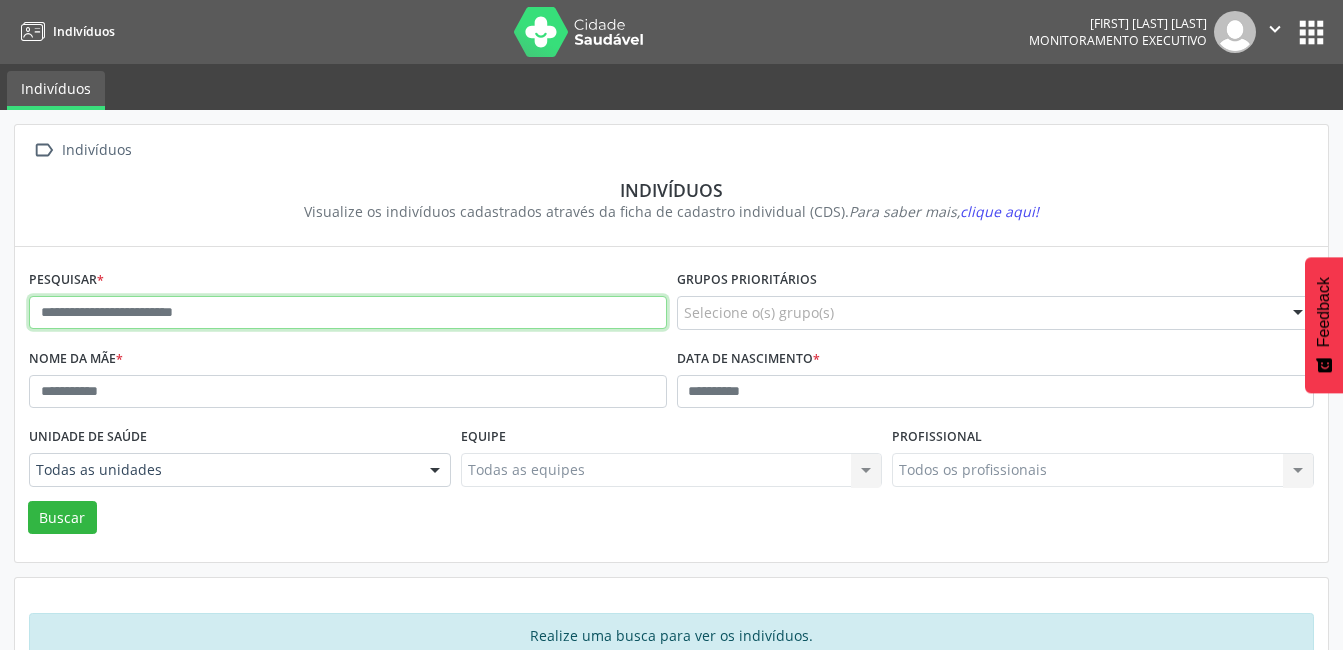 click at bounding box center [348, 313] 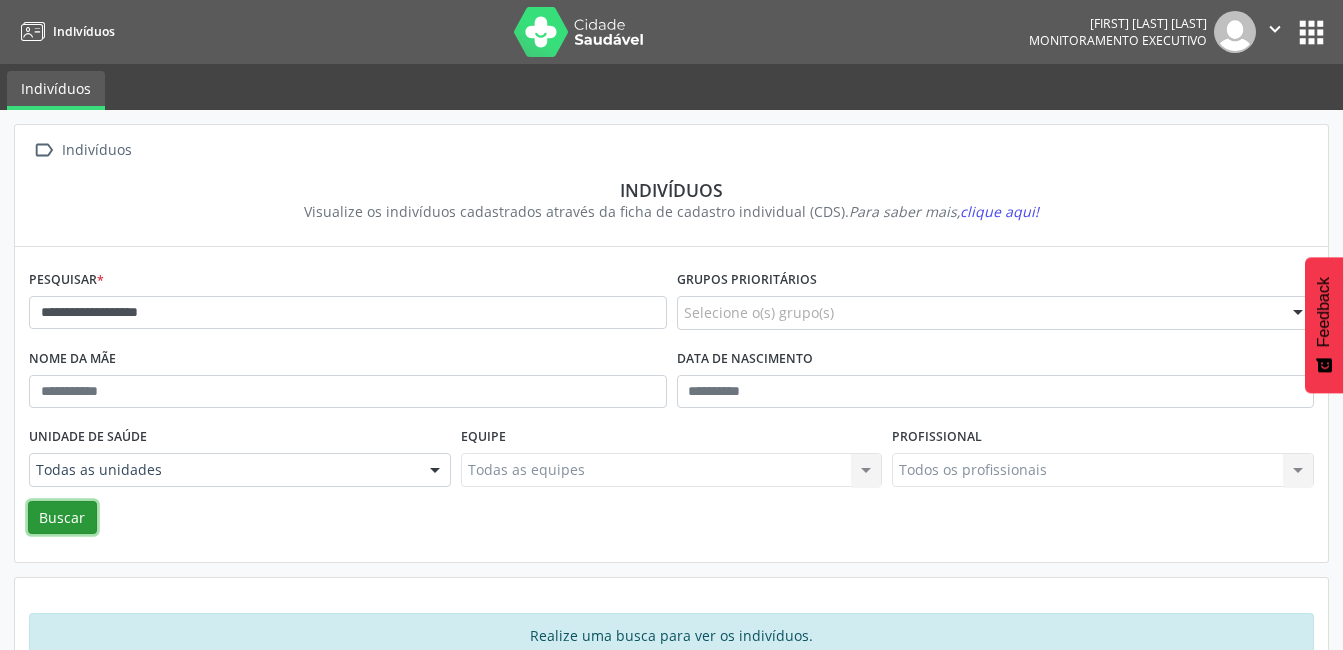 click on "Buscar" at bounding box center [62, 518] 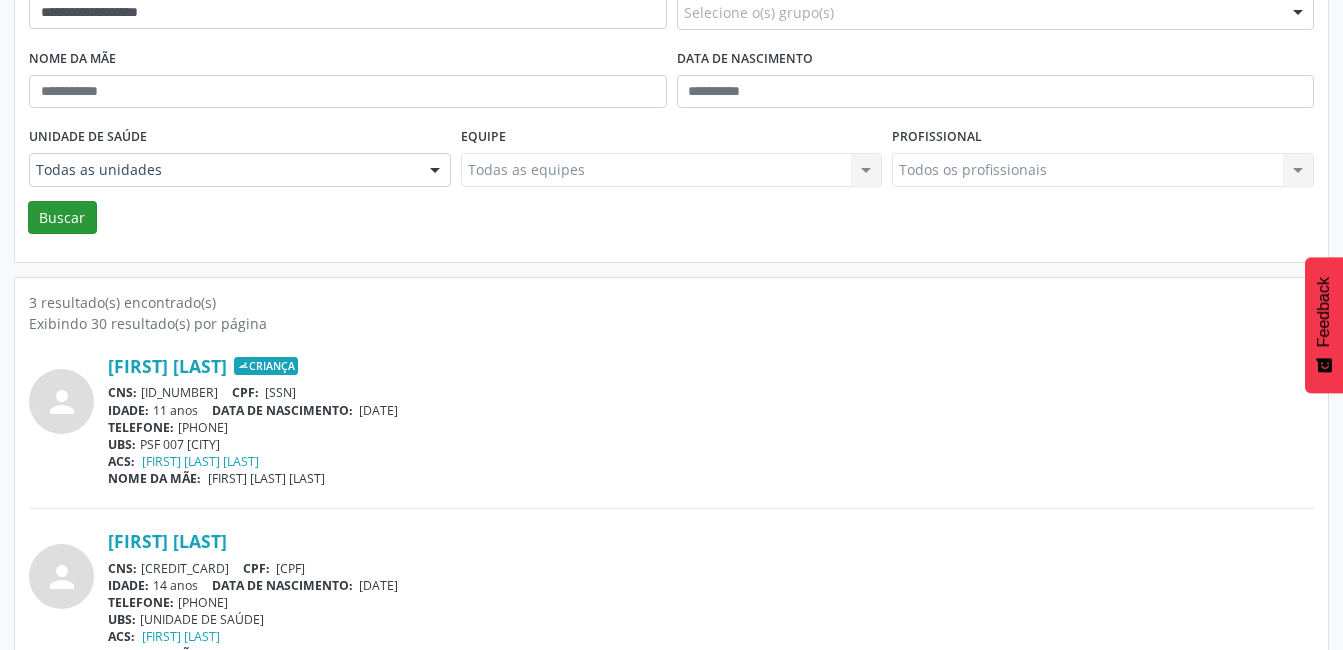 scroll, scrollTop: 0, scrollLeft: 0, axis: both 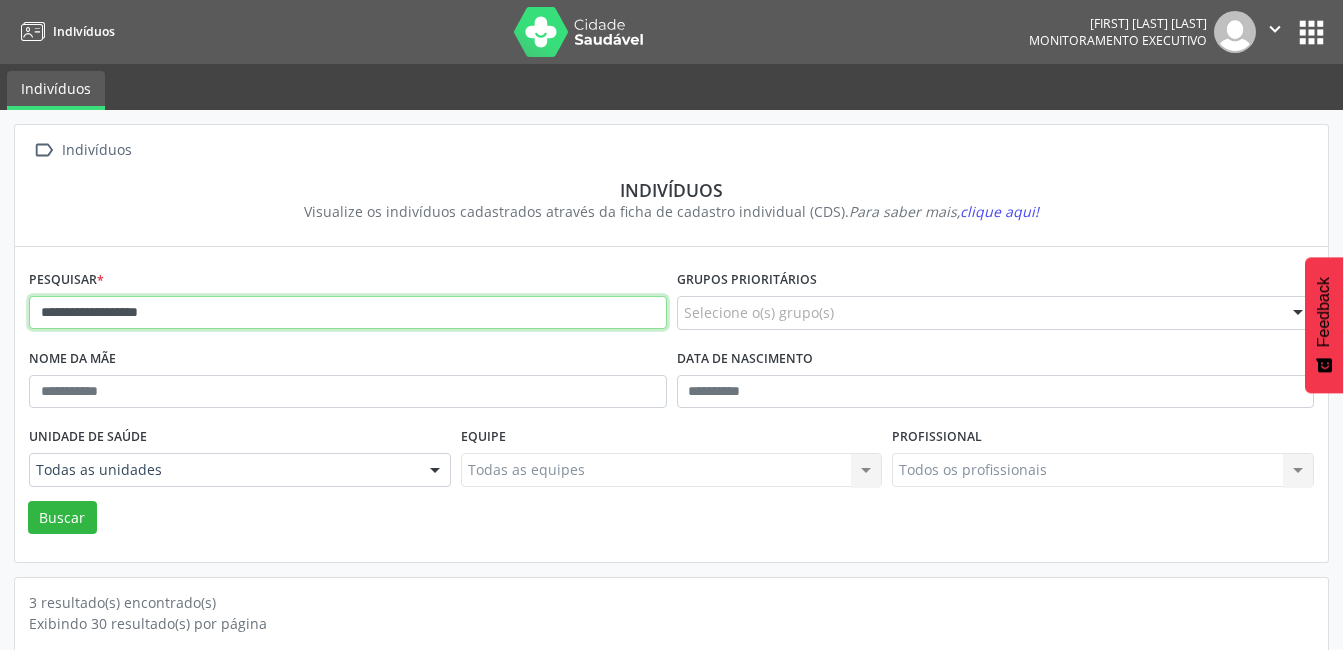 drag, startPoint x: 180, startPoint y: 313, endPoint x: 0, endPoint y: 319, distance: 180.09998 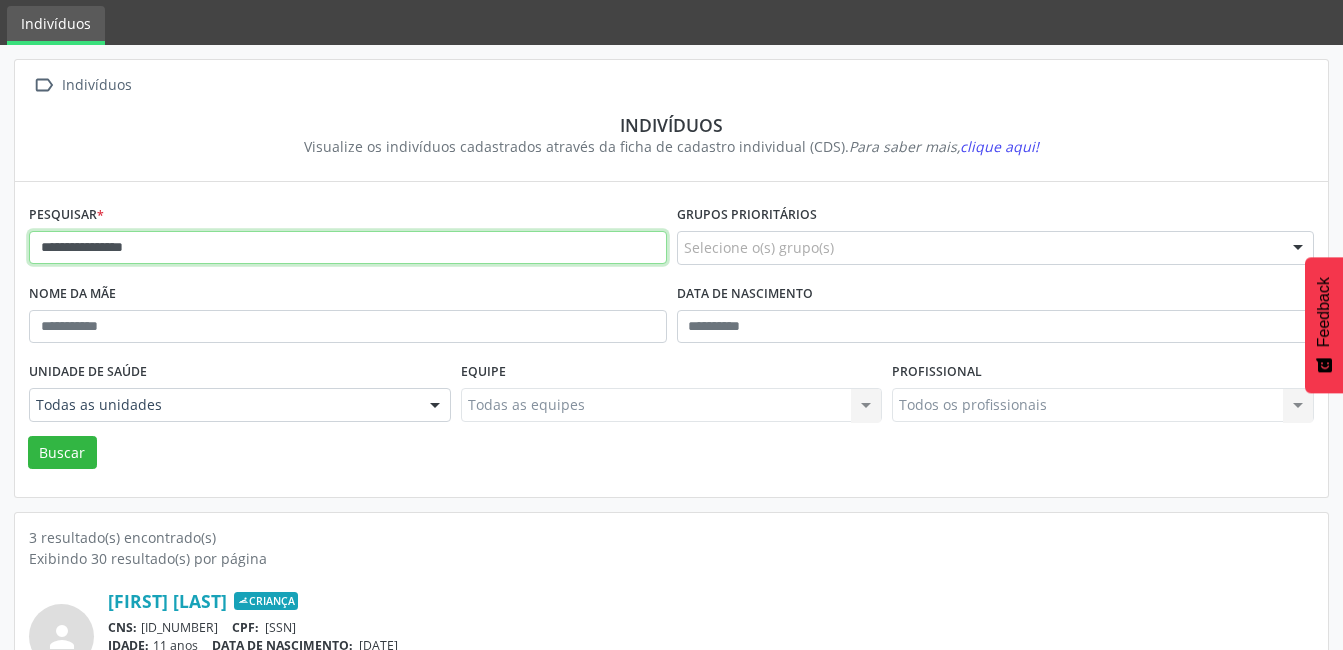 scroll, scrollTop: 200, scrollLeft: 0, axis: vertical 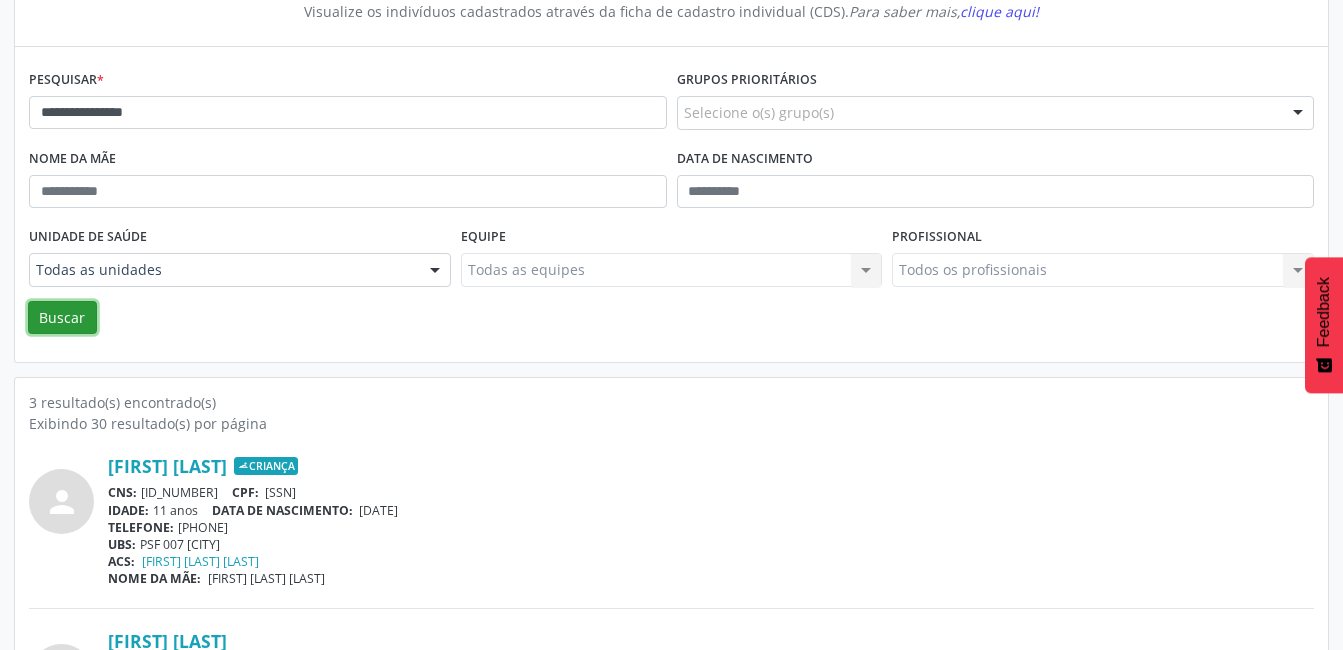 click on "Buscar" at bounding box center [62, 318] 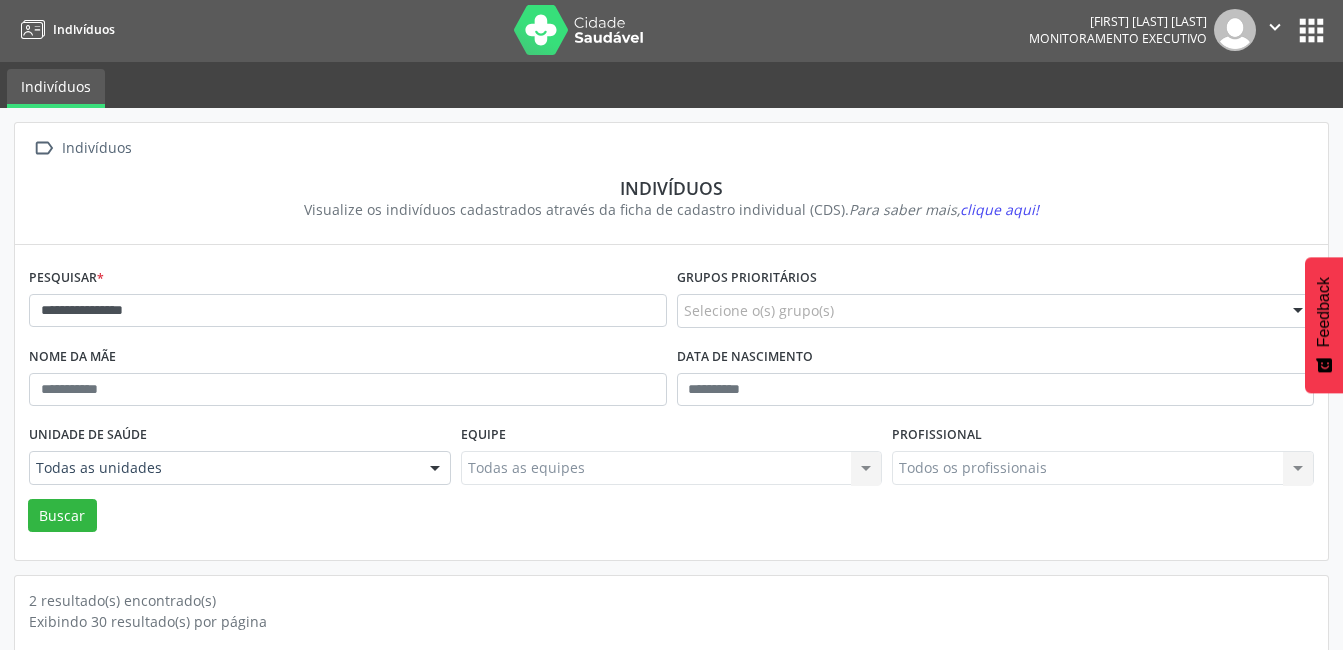 scroll, scrollTop: 0, scrollLeft: 0, axis: both 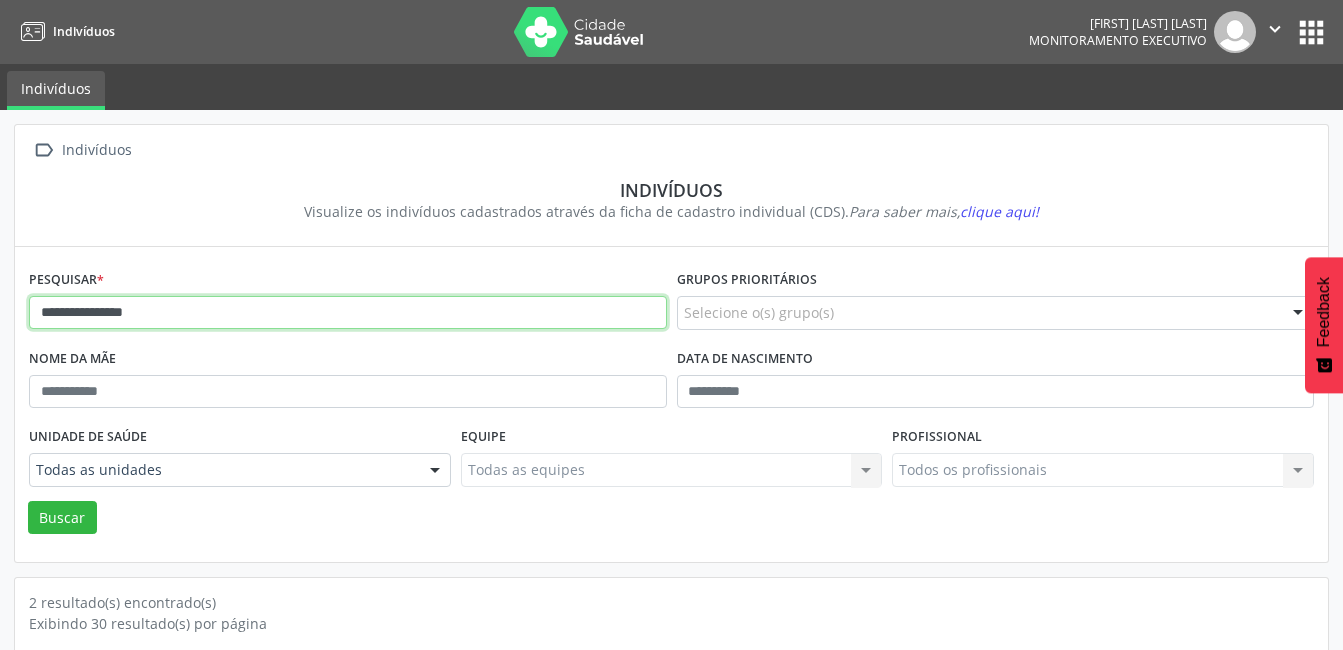 drag, startPoint x: 198, startPoint y: 312, endPoint x: -4, endPoint y: 311, distance: 202.00247 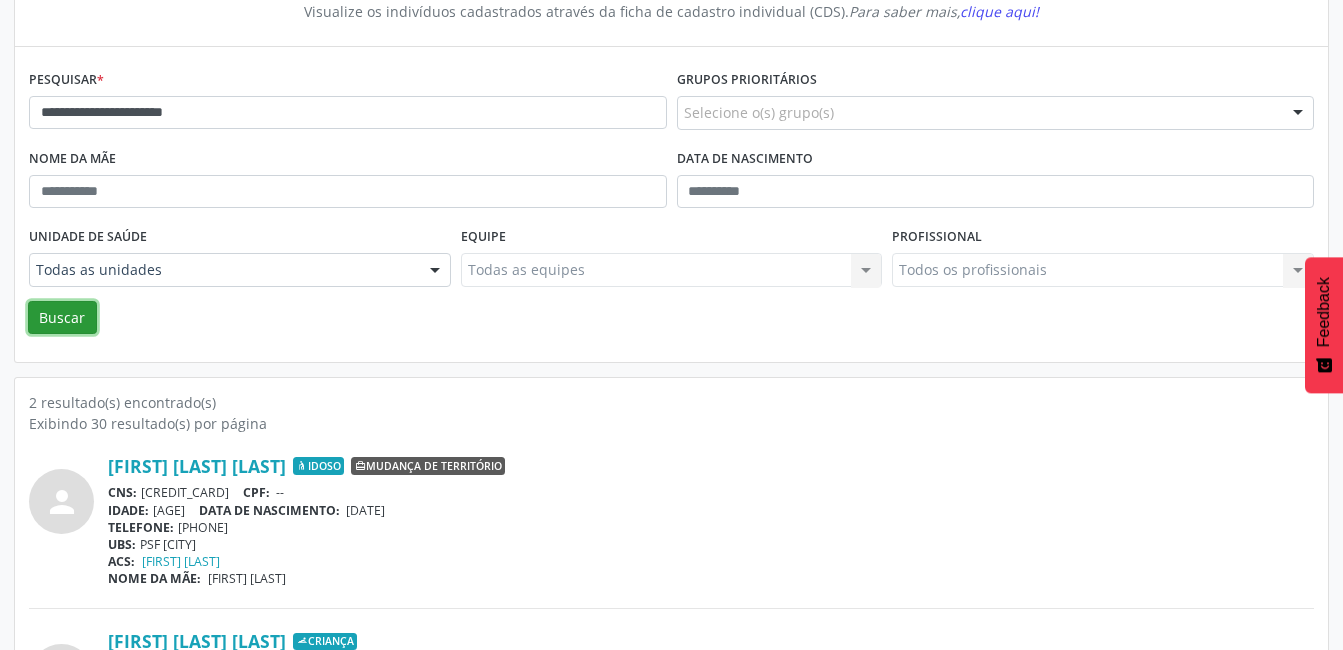click on "Buscar" at bounding box center [62, 318] 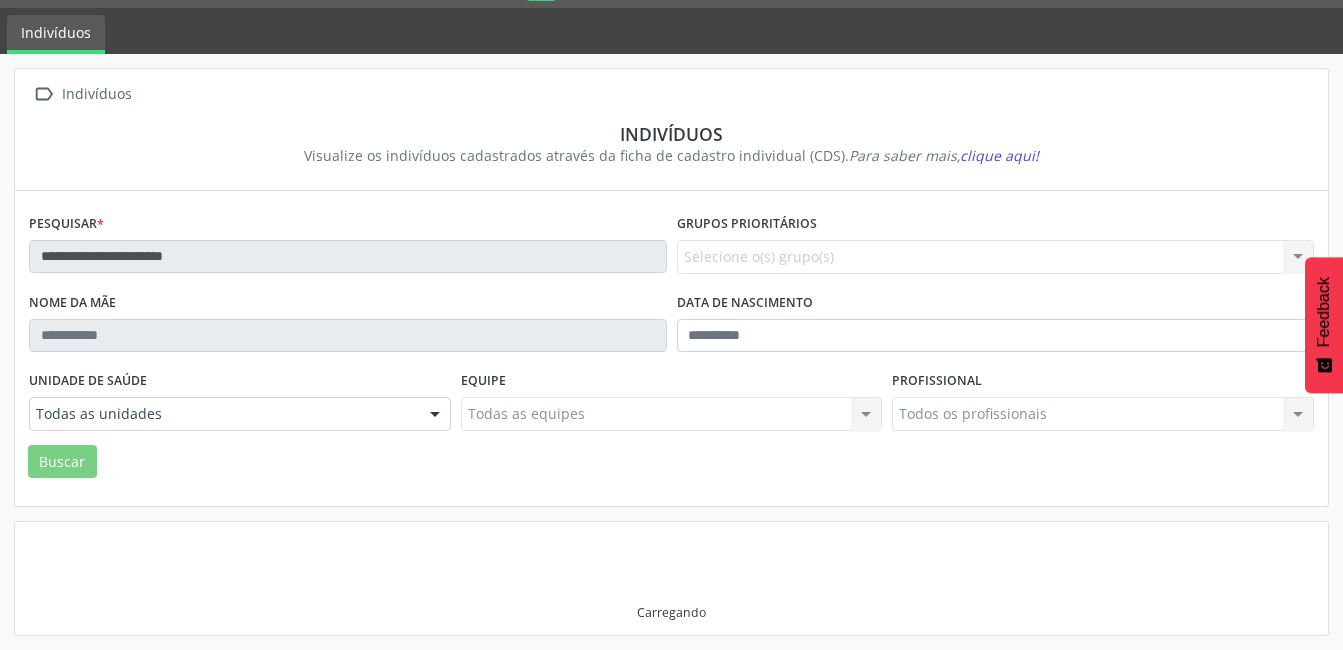 scroll, scrollTop: 50, scrollLeft: 0, axis: vertical 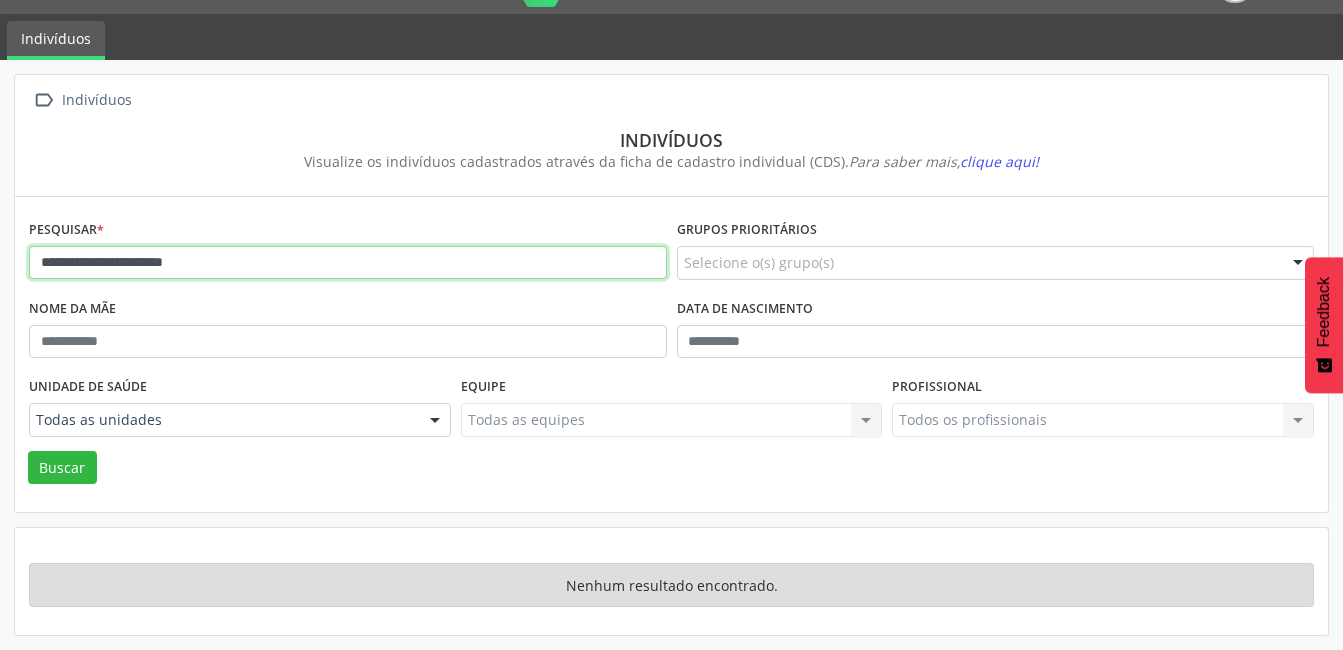 click on "**********" at bounding box center (348, 263) 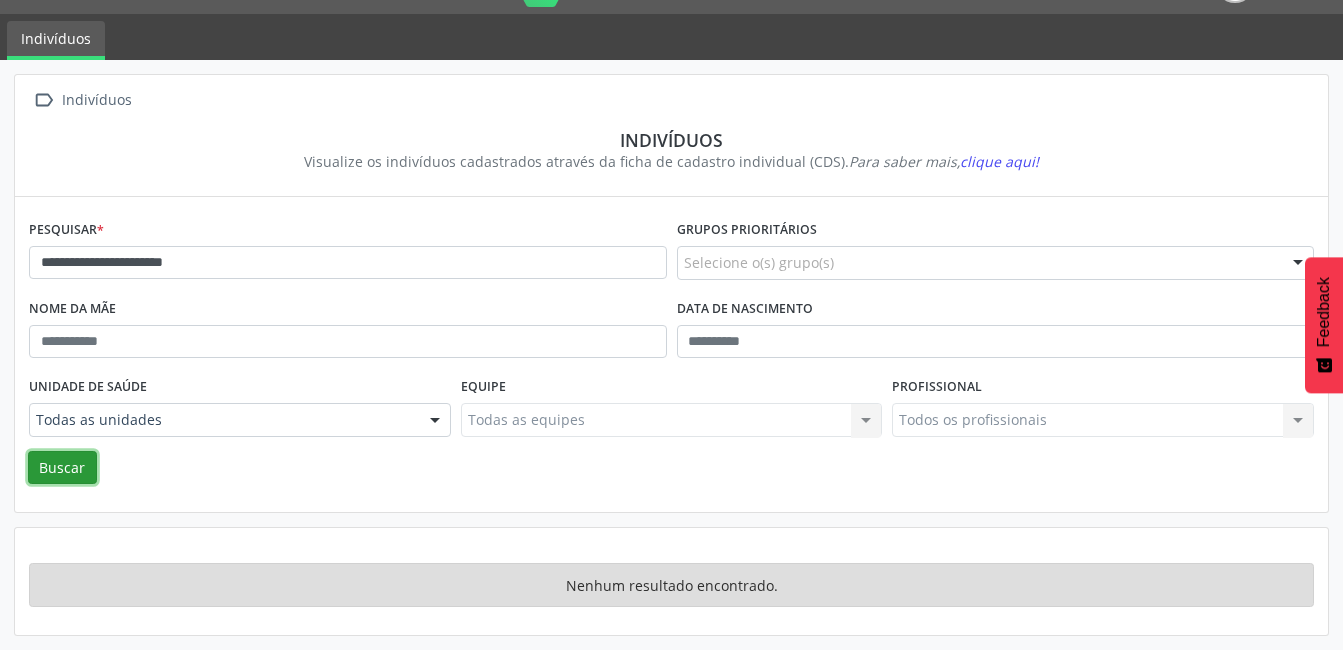 click on "Buscar" at bounding box center (62, 468) 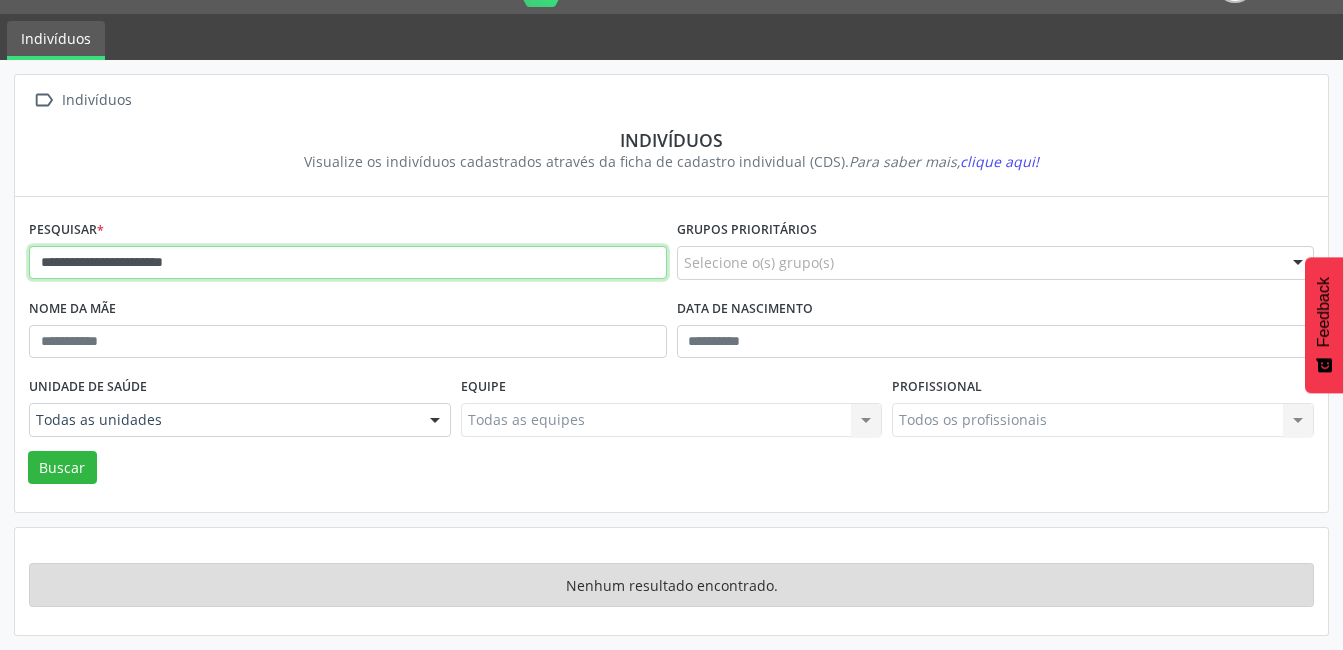 drag, startPoint x: 219, startPoint y: 262, endPoint x: 2, endPoint y: 262, distance: 217 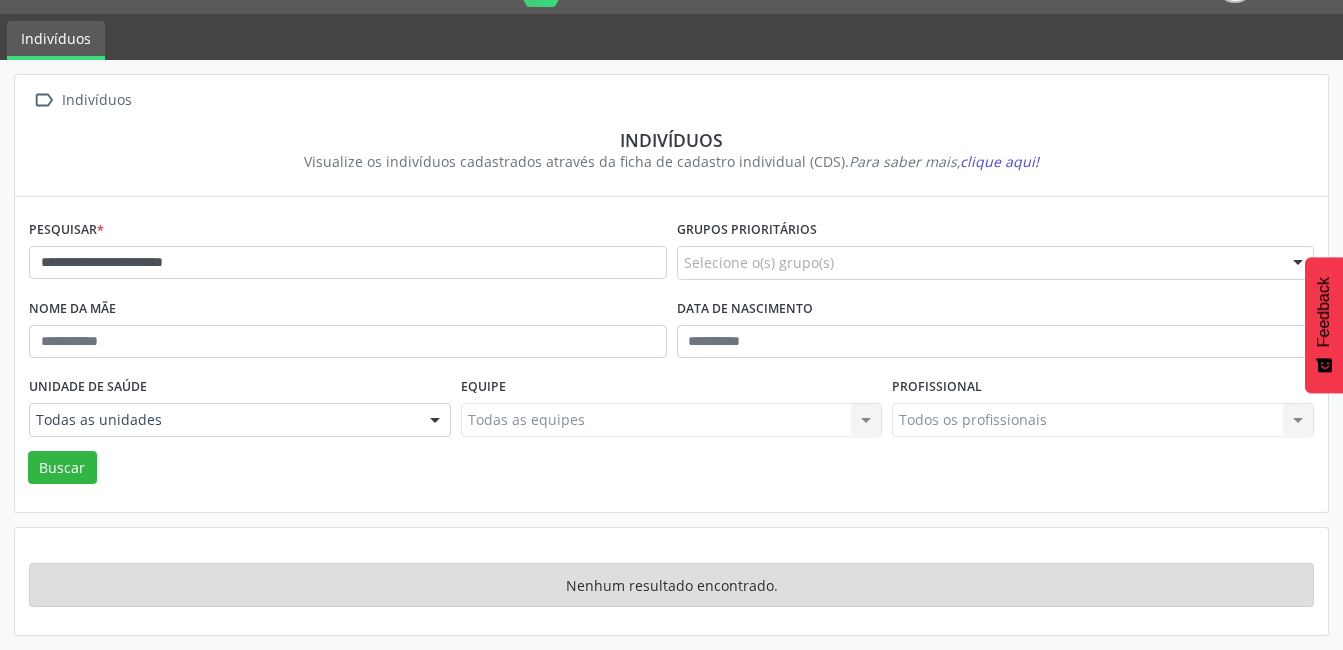 click on "**********" at bounding box center (671, 356) 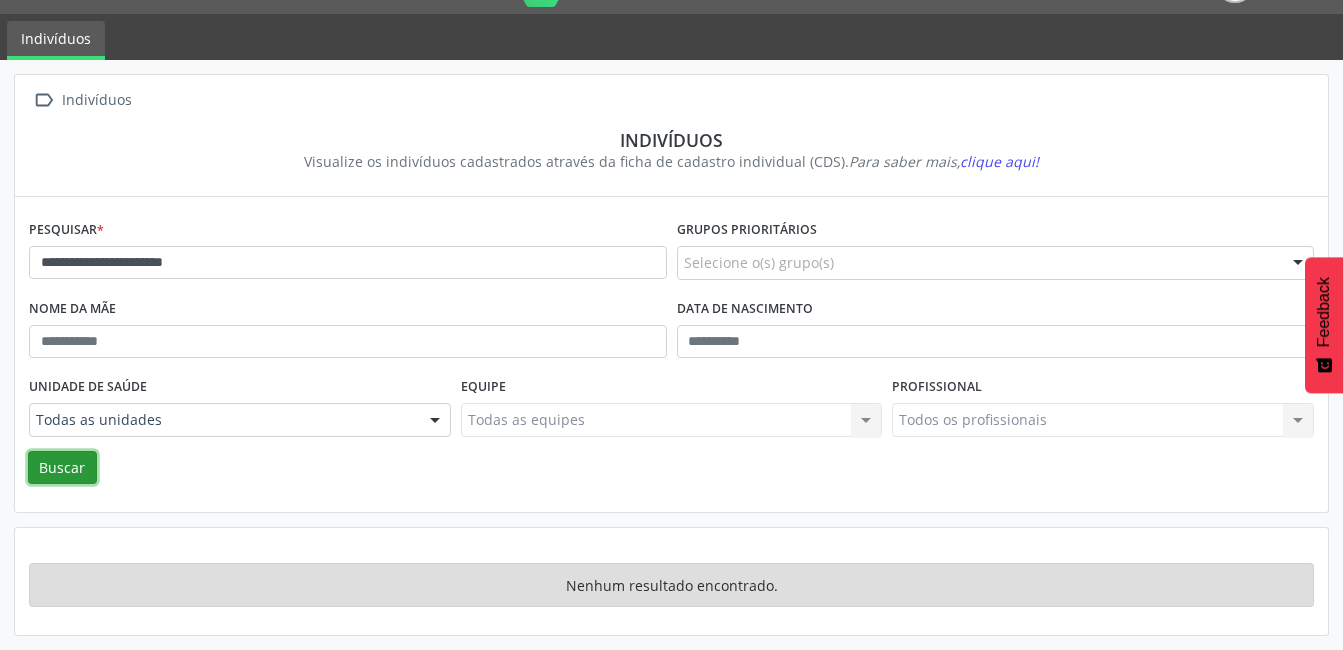 click on "Buscar" at bounding box center (62, 468) 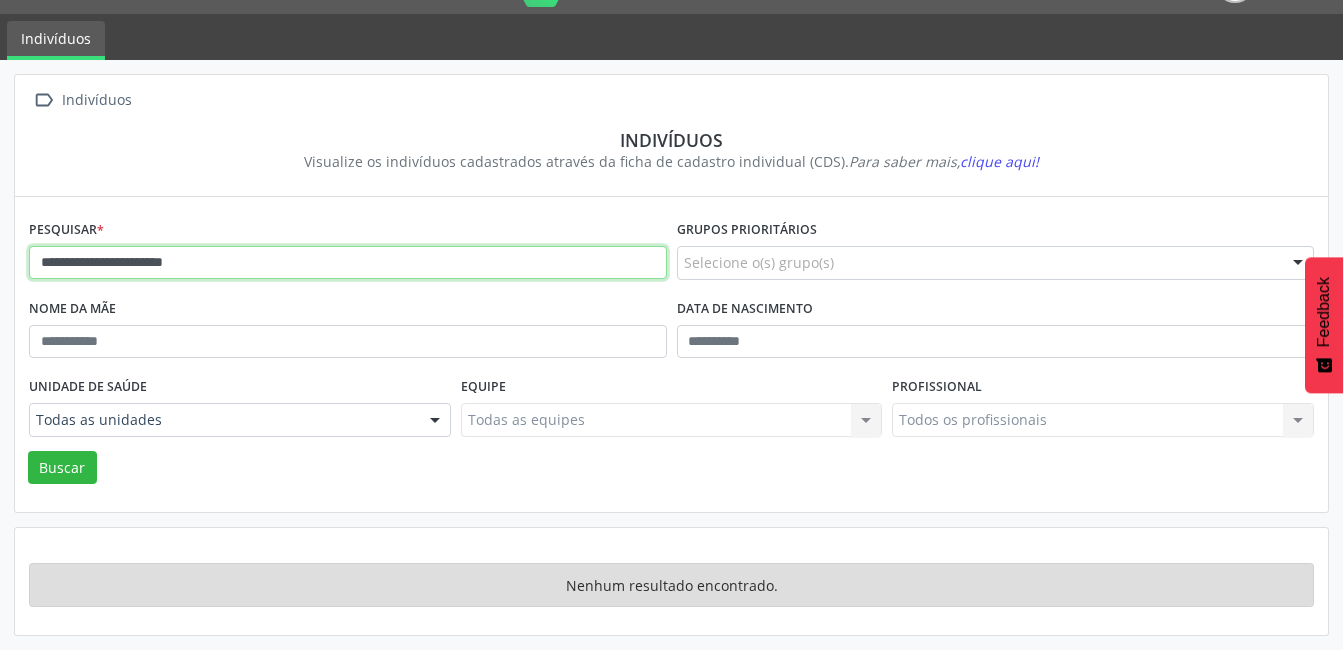 drag, startPoint x: 164, startPoint y: 261, endPoint x: 149, endPoint y: 264, distance: 15.297058 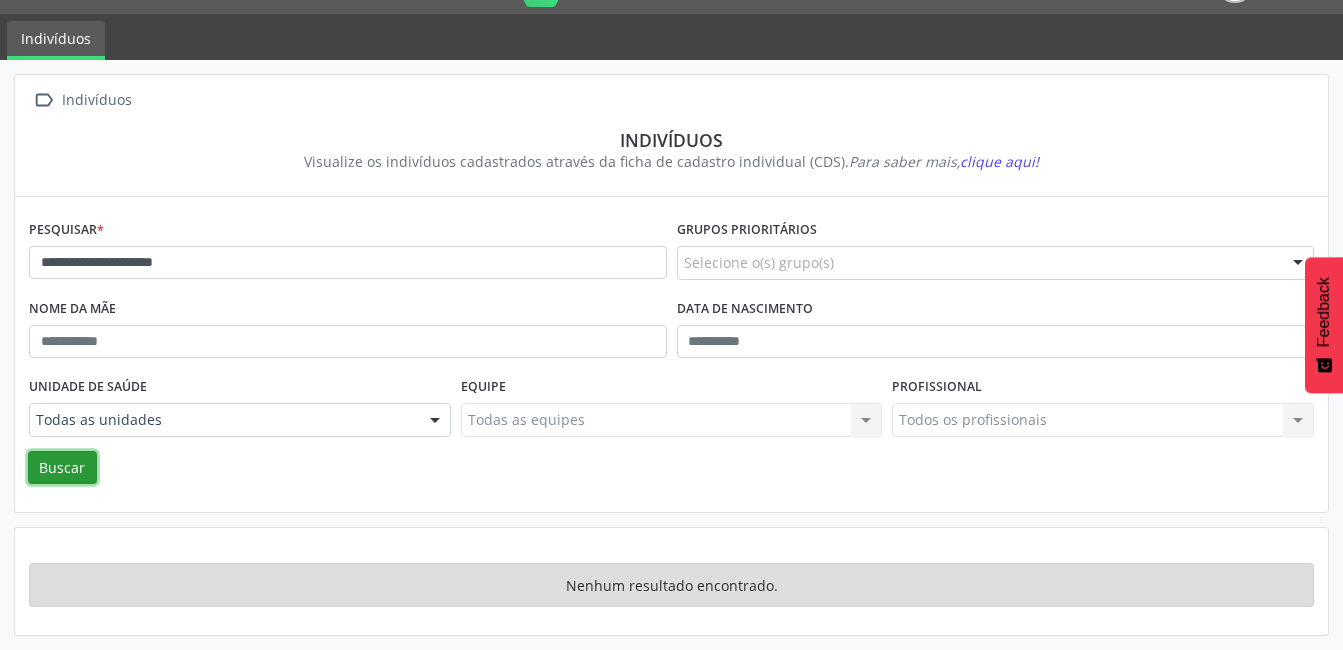 click on "Buscar" at bounding box center (62, 468) 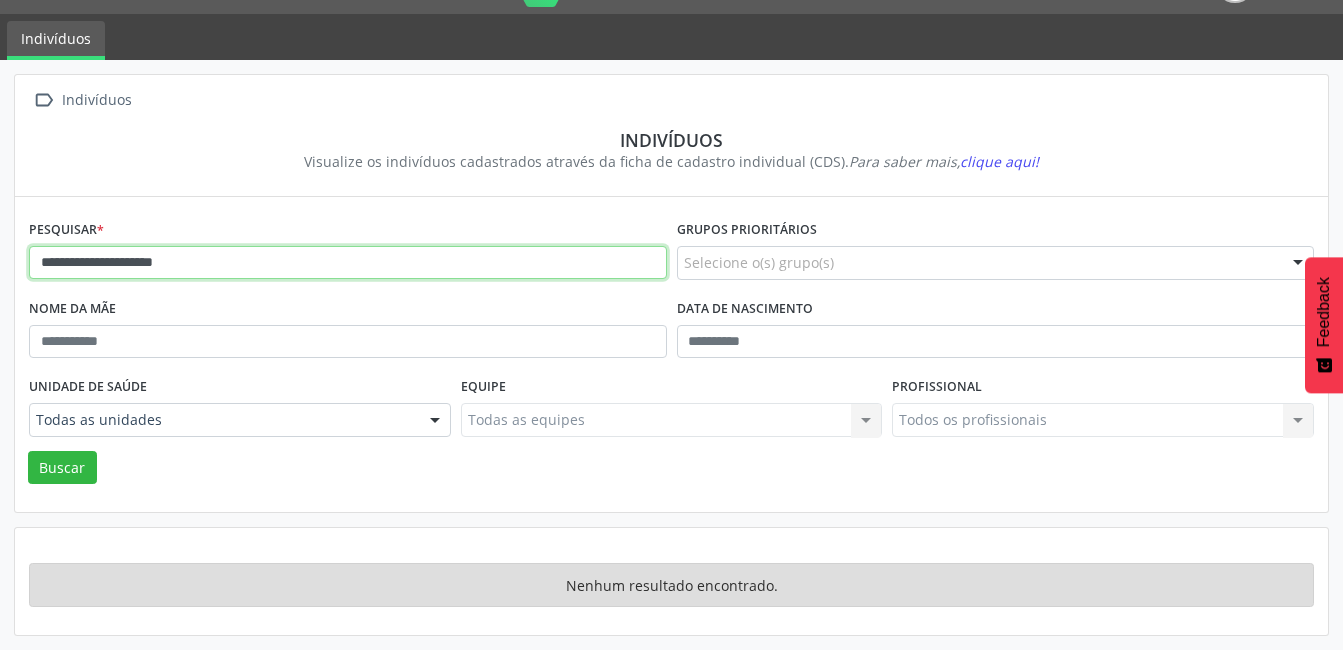 drag, startPoint x: 195, startPoint y: 257, endPoint x: 144, endPoint y: 266, distance: 51.78803 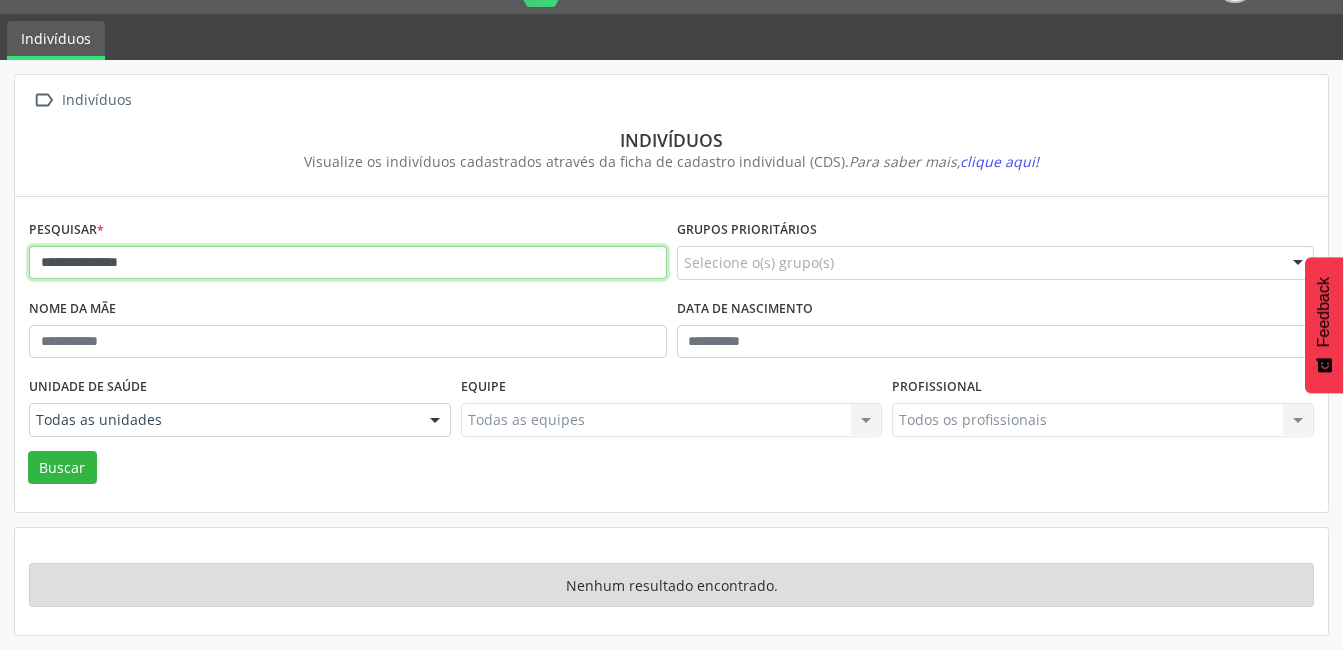 type on "**********" 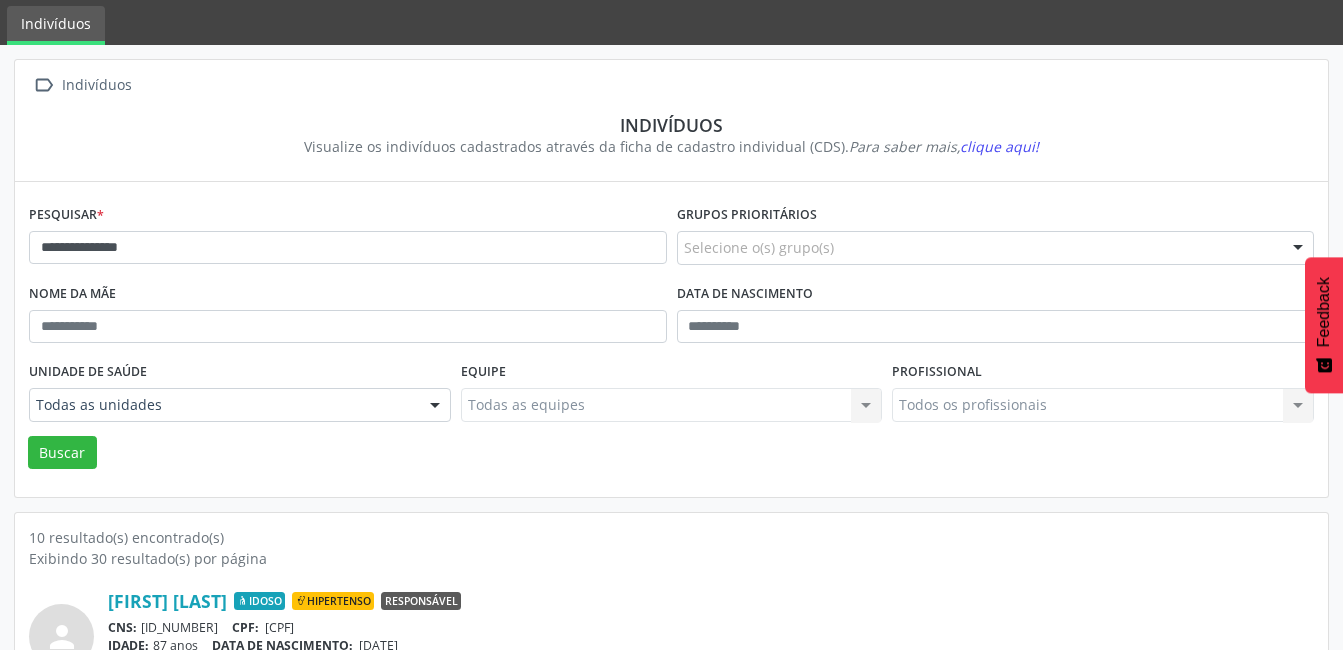 scroll, scrollTop: 100, scrollLeft: 0, axis: vertical 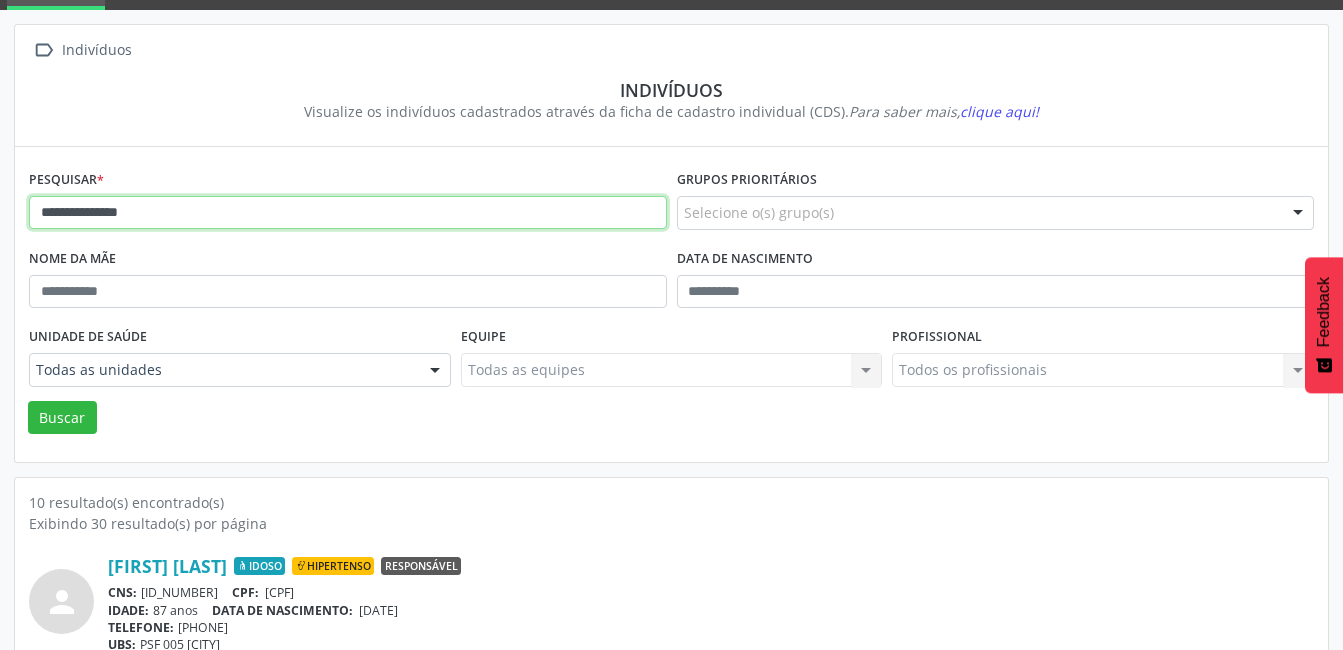 drag, startPoint x: 162, startPoint y: 211, endPoint x: 19, endPoint y: 222, distance: 143.42245 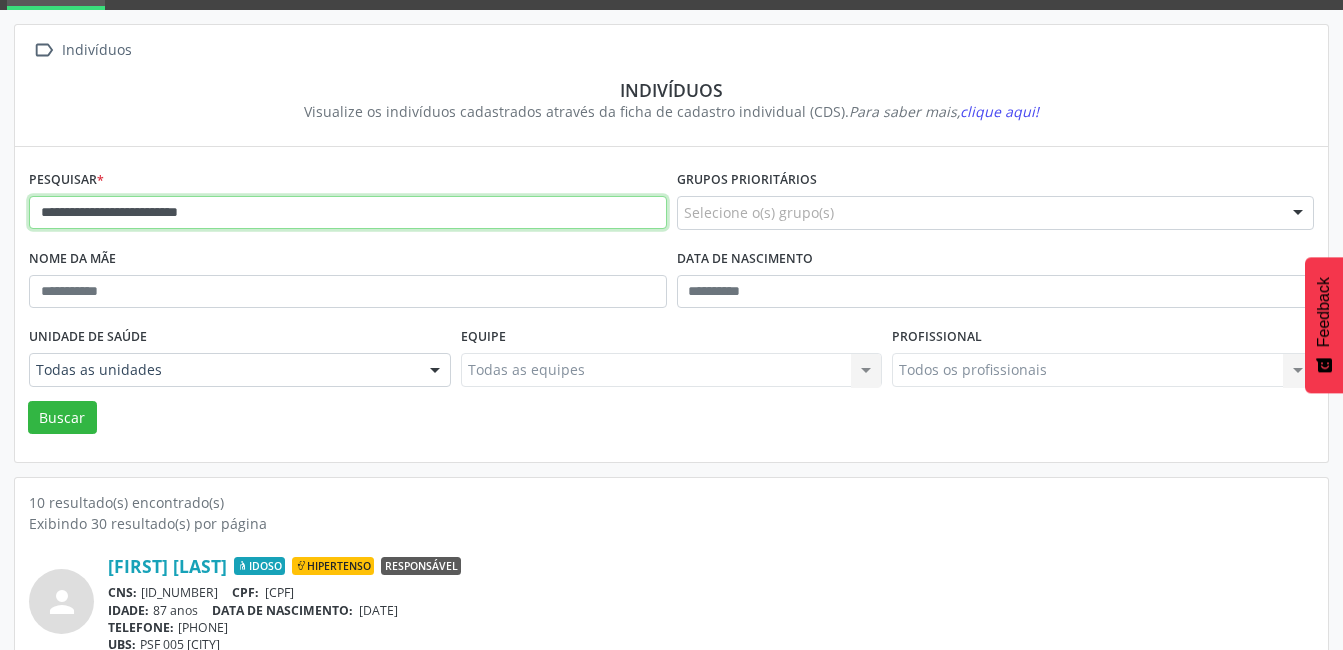 click on "Buscar" at bounding box center (62, 418) 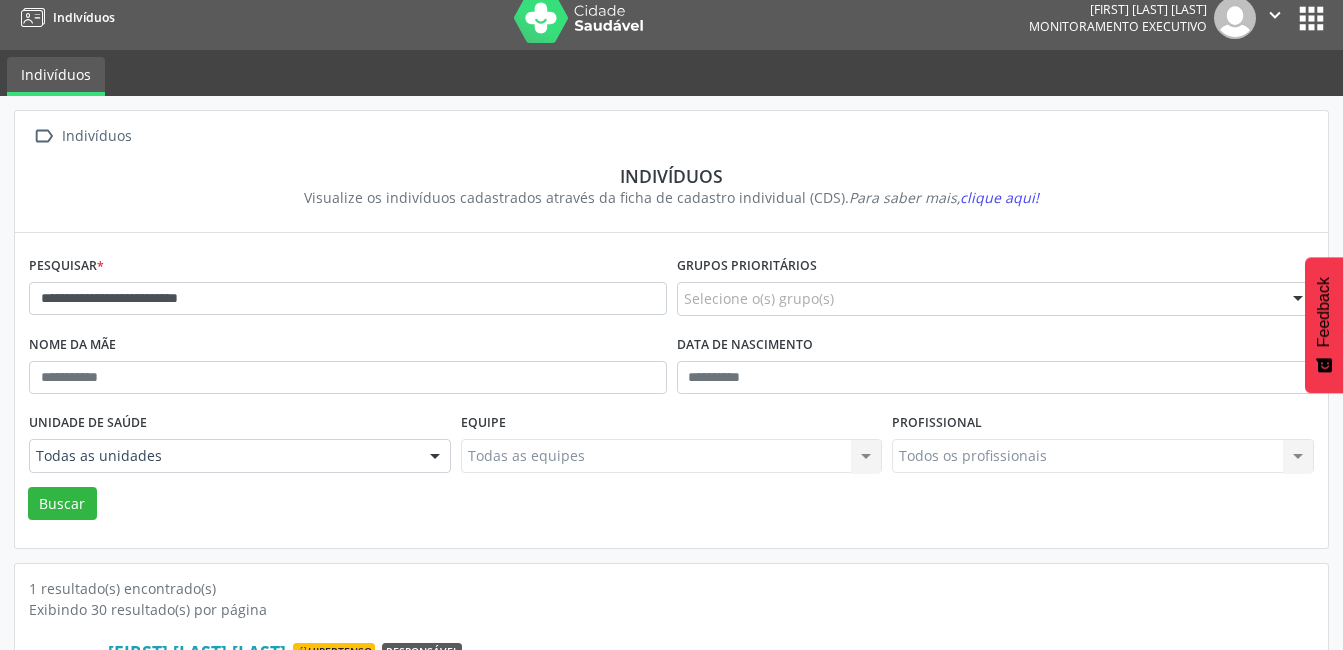 scroll, scrollTop: 0, scrollLeft: 0, axis: both 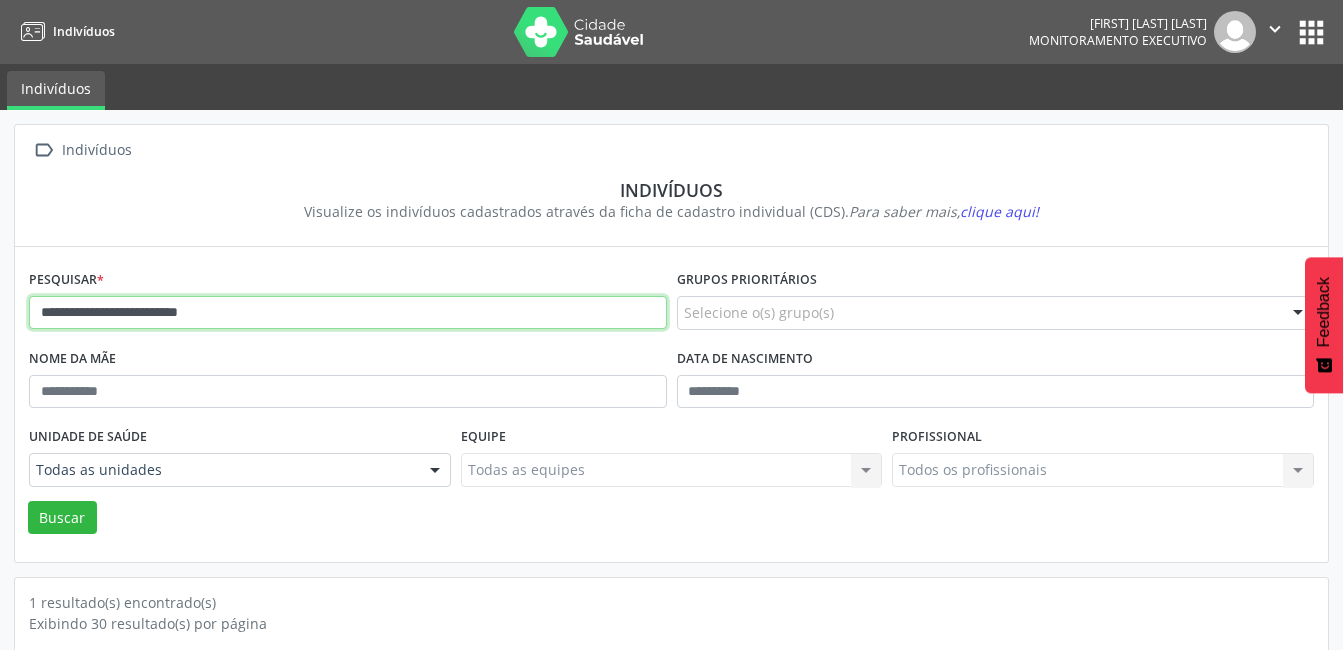 drag, startPoint x: 220, startPoint y: 307, endPoint x: -4, endPoint y: 355, distance: 229.08514 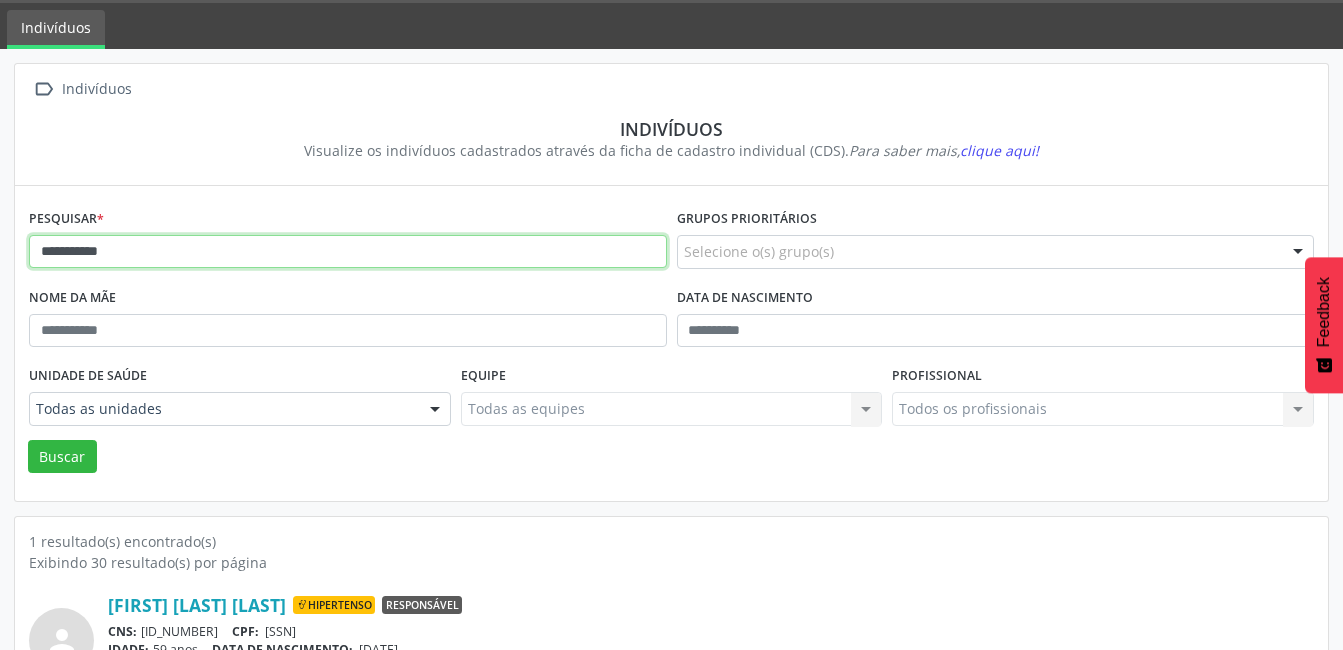scroll, scrollTop: 166, scrollLeft: 0, axis: vertical 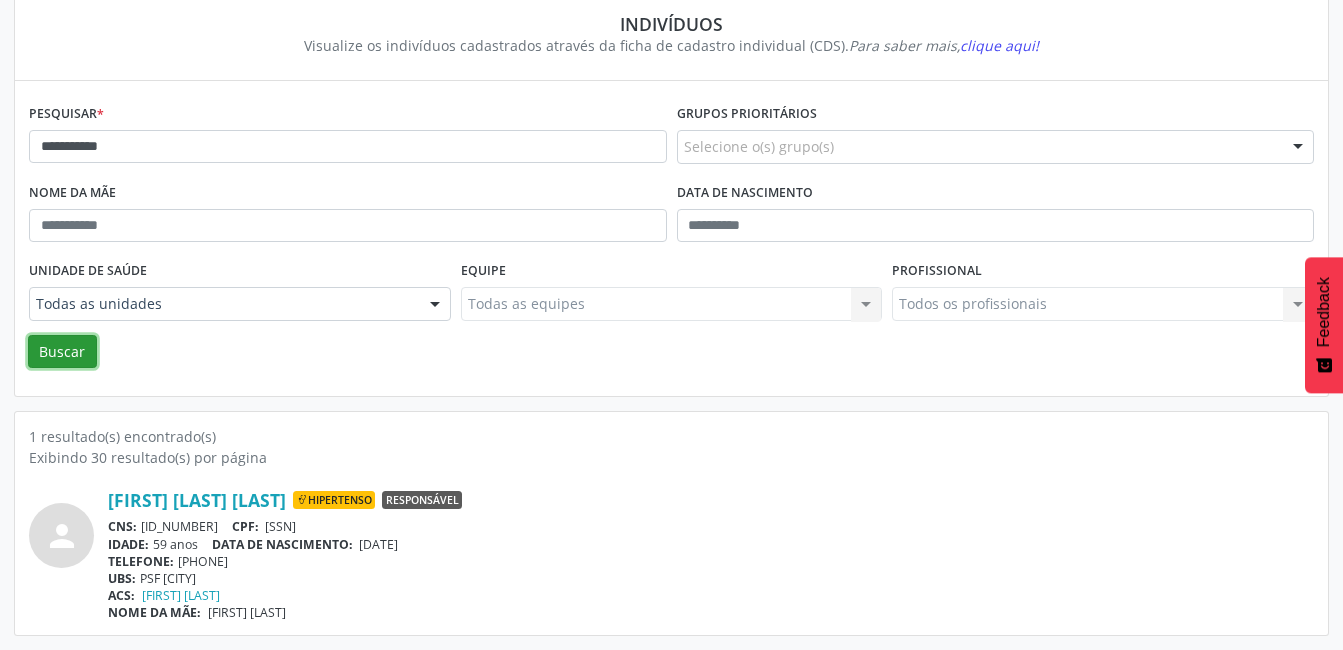 click on "Buscar" at bounding box center [62, 352] 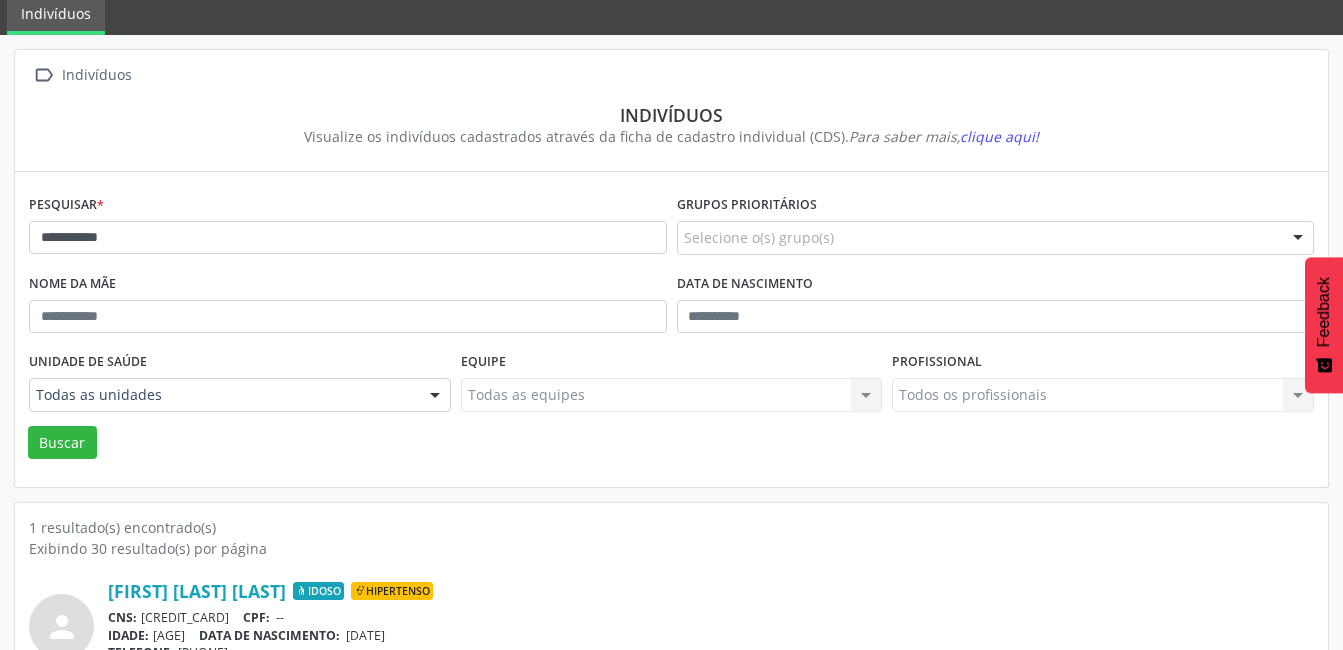 scroll, scrollTop: 0, scrollLeft: 0, axis: both 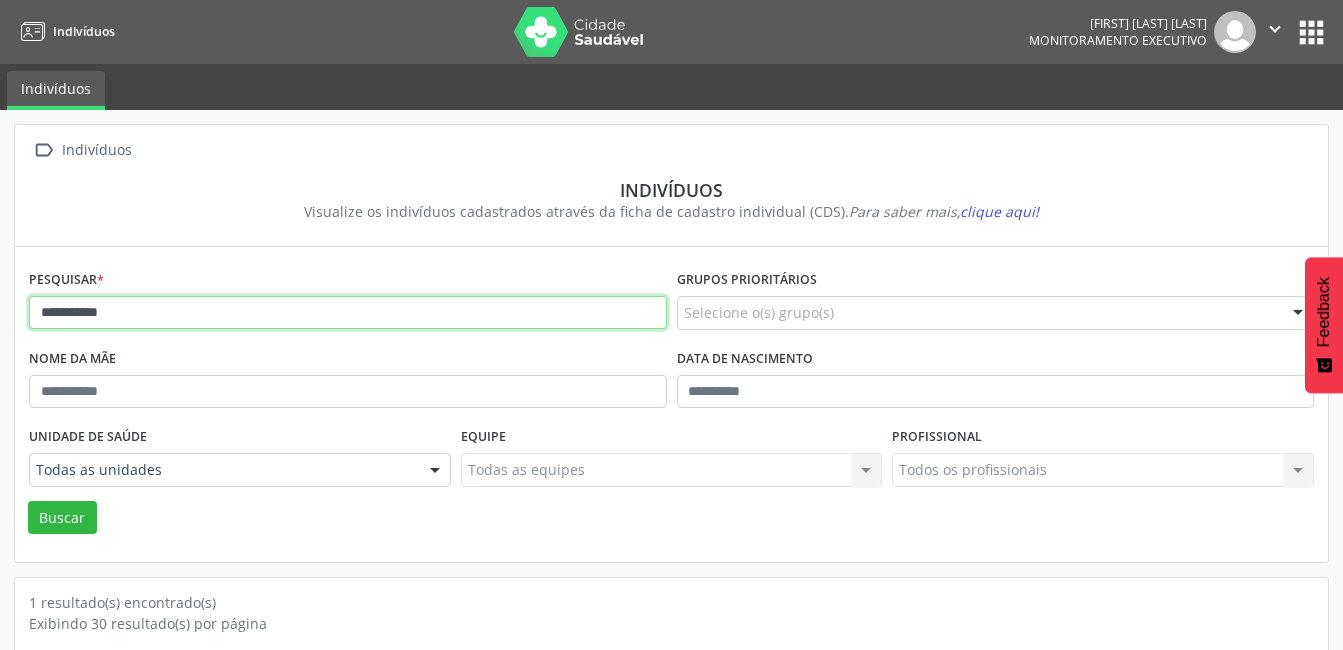drag, startPoint x: 166, startPoint y: 302, endPoint x: -4, endPoint y: 320, distance: 170.95029 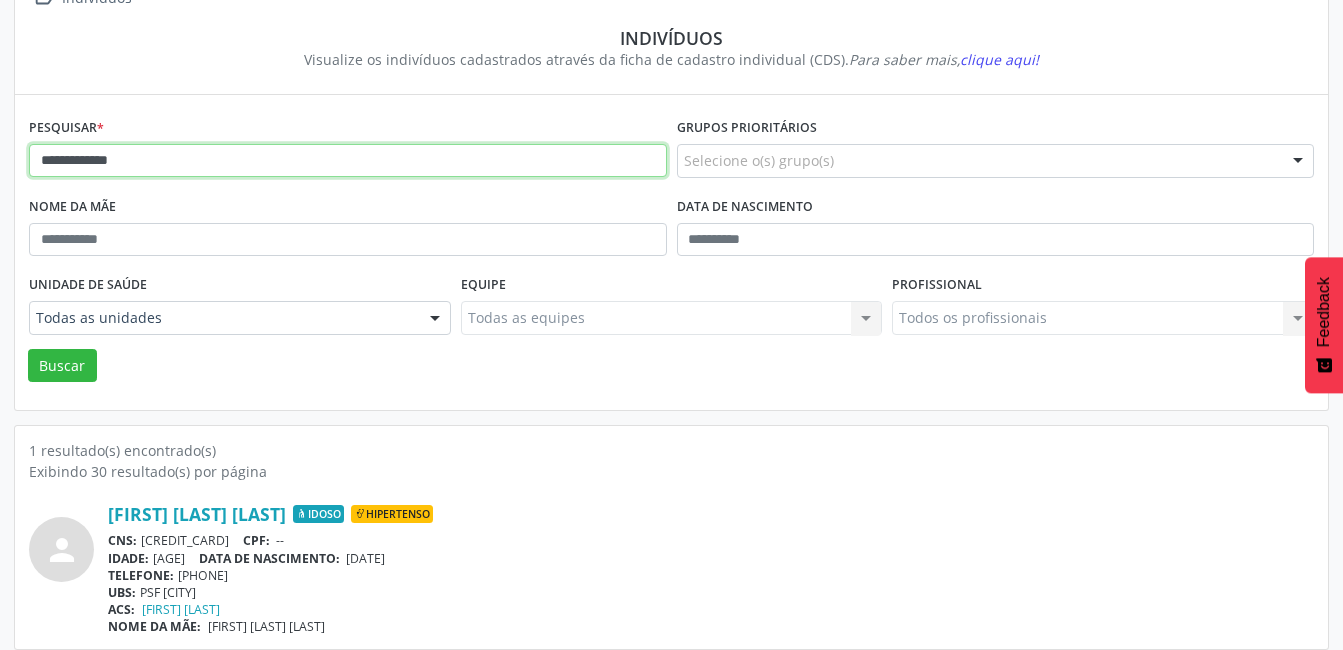 scroll, scrollTop: 166, scrollLeft: 0, axis: vertical 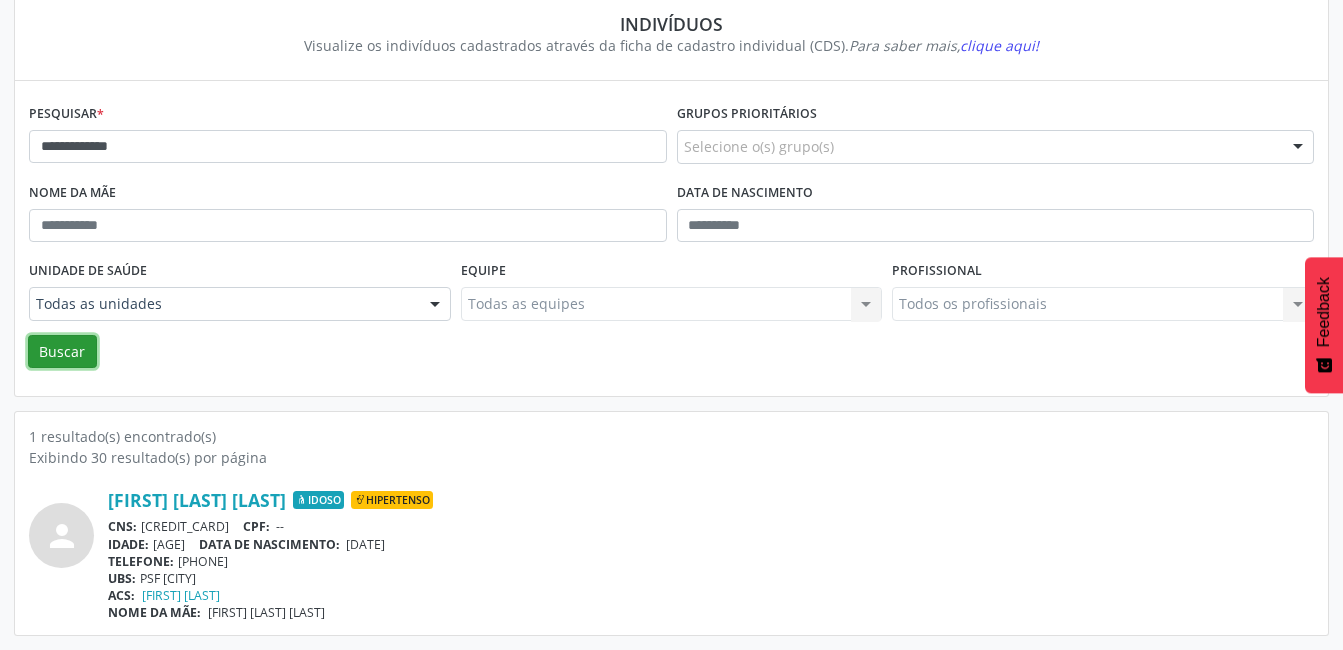 click on "Buscar" at bounding box center [62, 352] 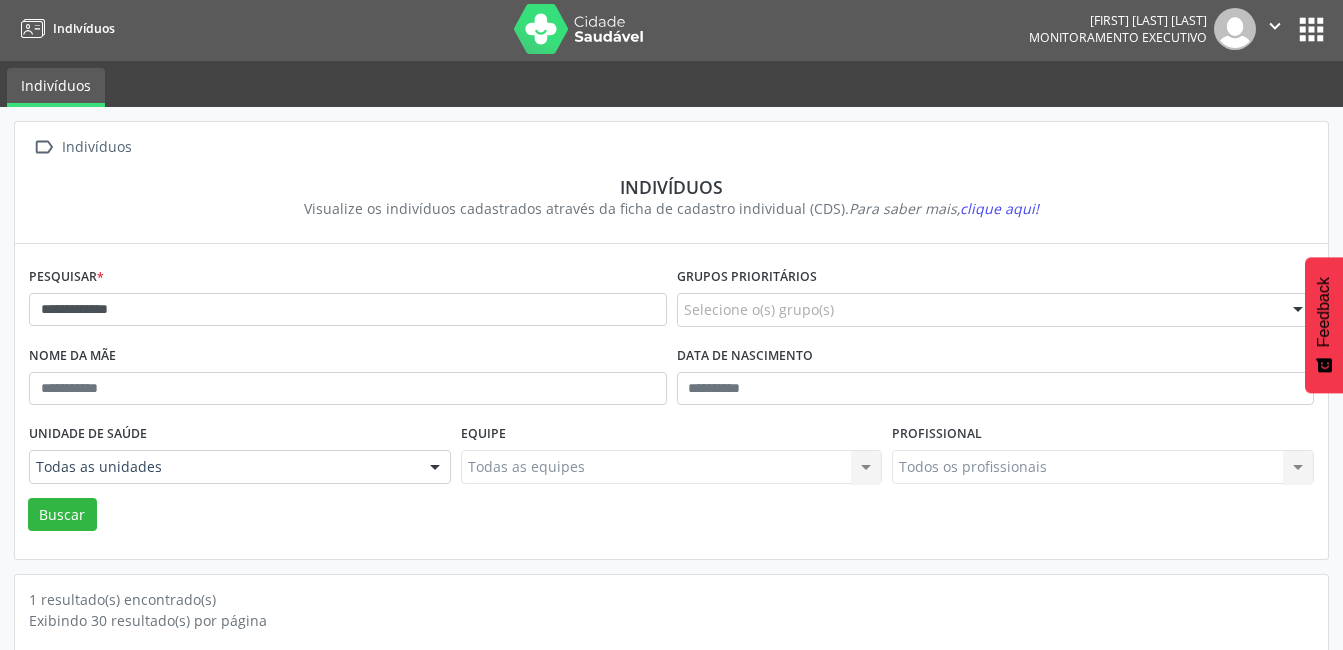 scroll, scrollTop: 0, scrollLeft: 0, axis: both 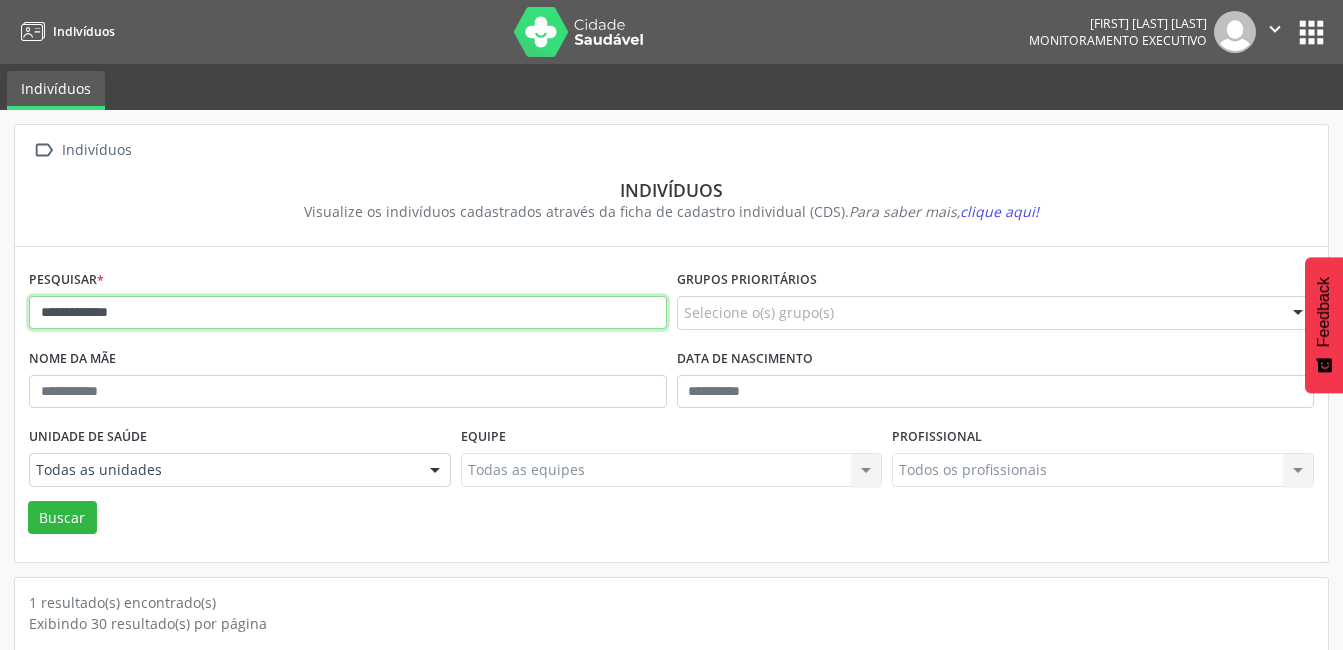 drag, startPoint x: 152, startPoint y: 314, endPoint x: -4, endPoint y: 312, distance: 156.01282 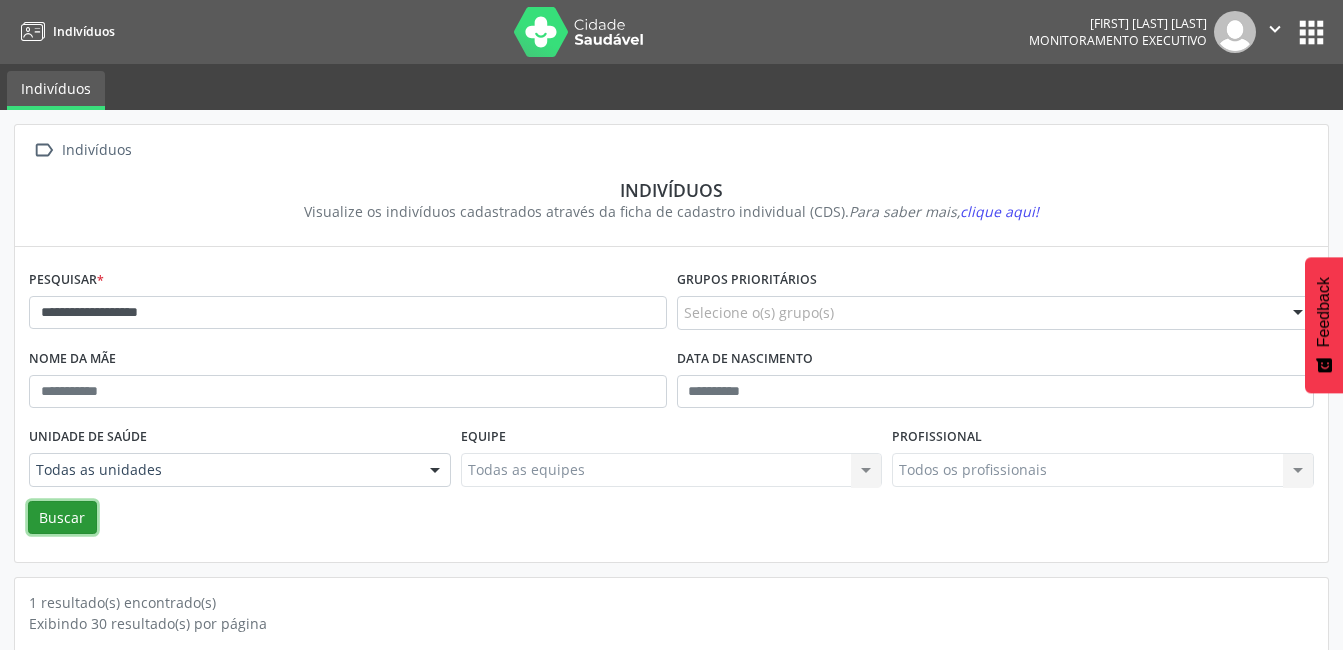 click on "Buscar" at bounding box center (62, 518) 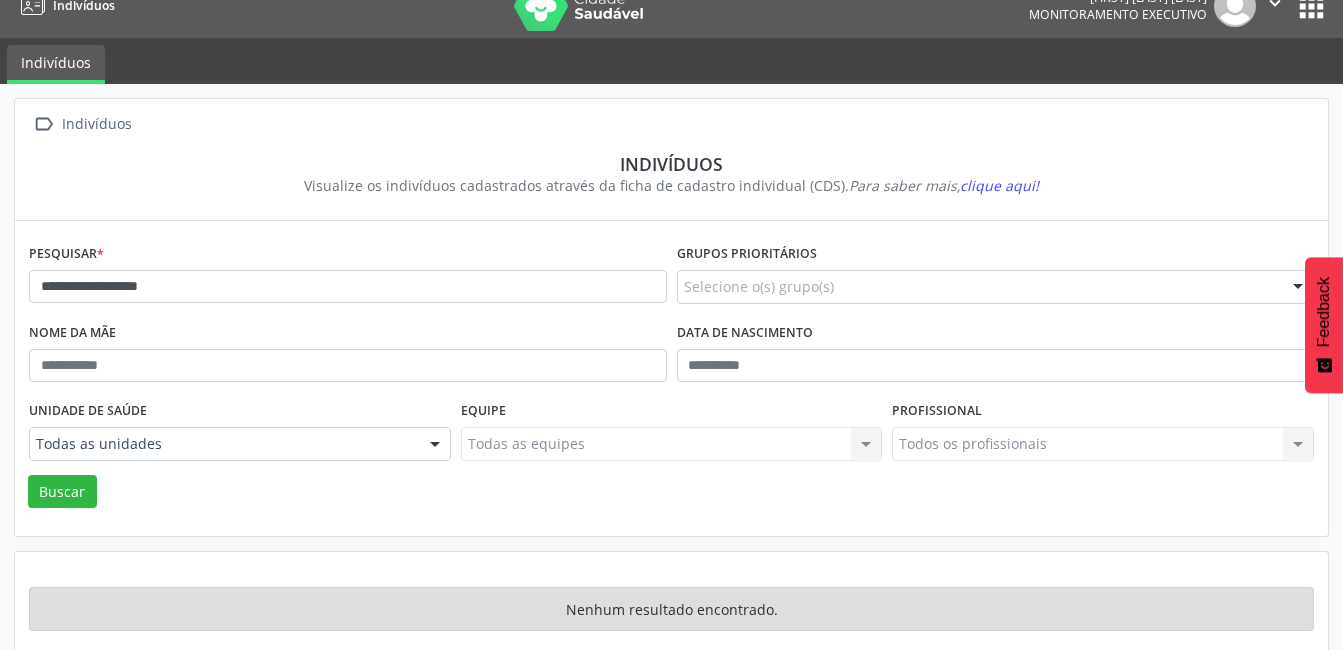 scroll, scrollTop: 50, scrollLeft: 0, axis: vertical 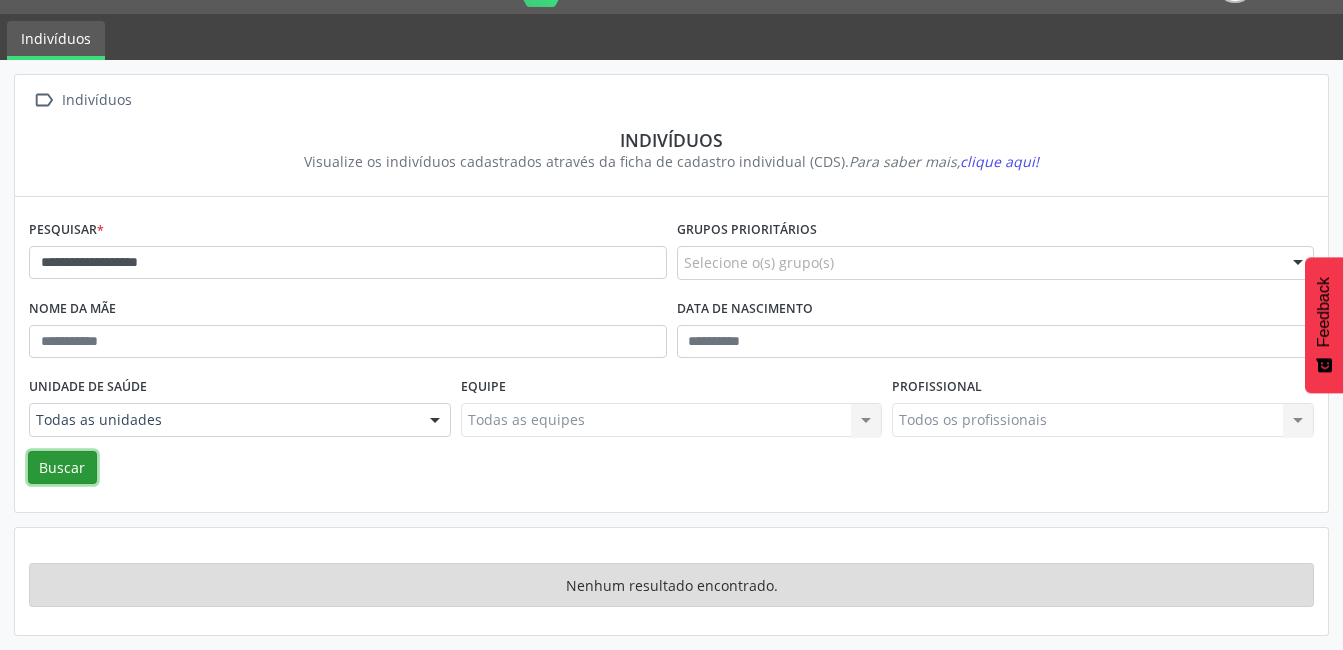 click on "Buscar" at bounding box center (62, 468) 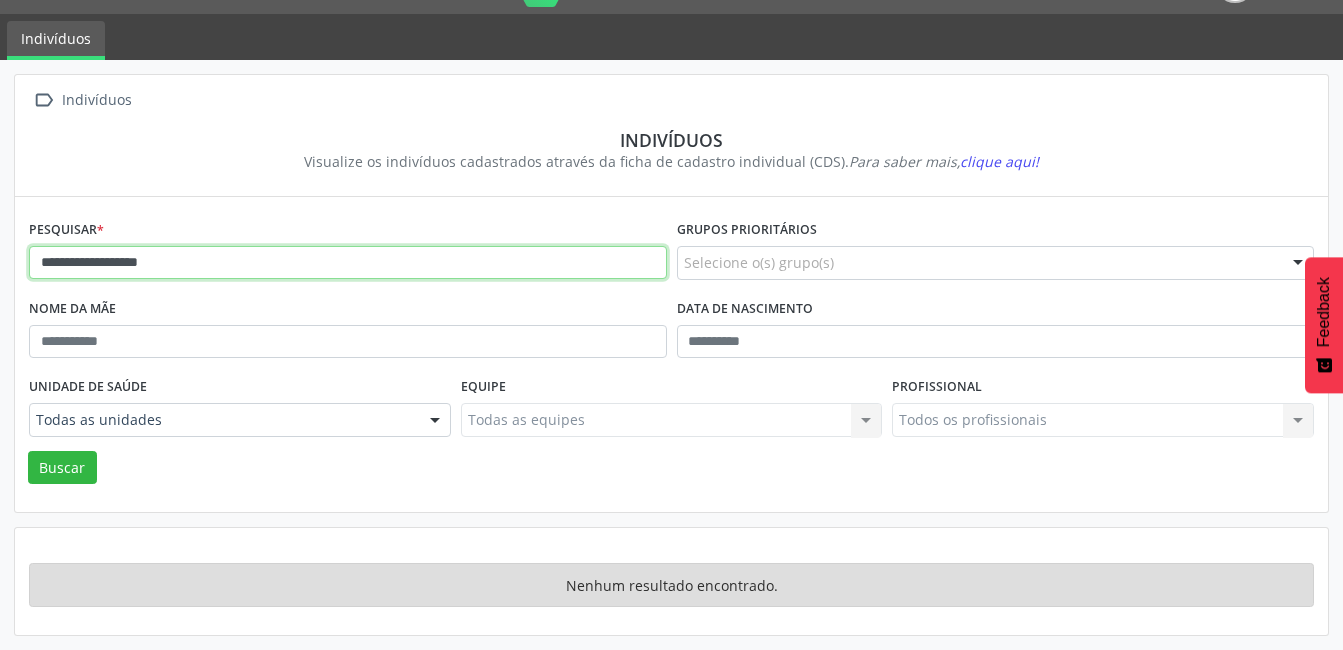 drag, startPoint x: 204, startPoint y: 257, endPoint x: -4, endPoint y: 298, distance: 212.00237 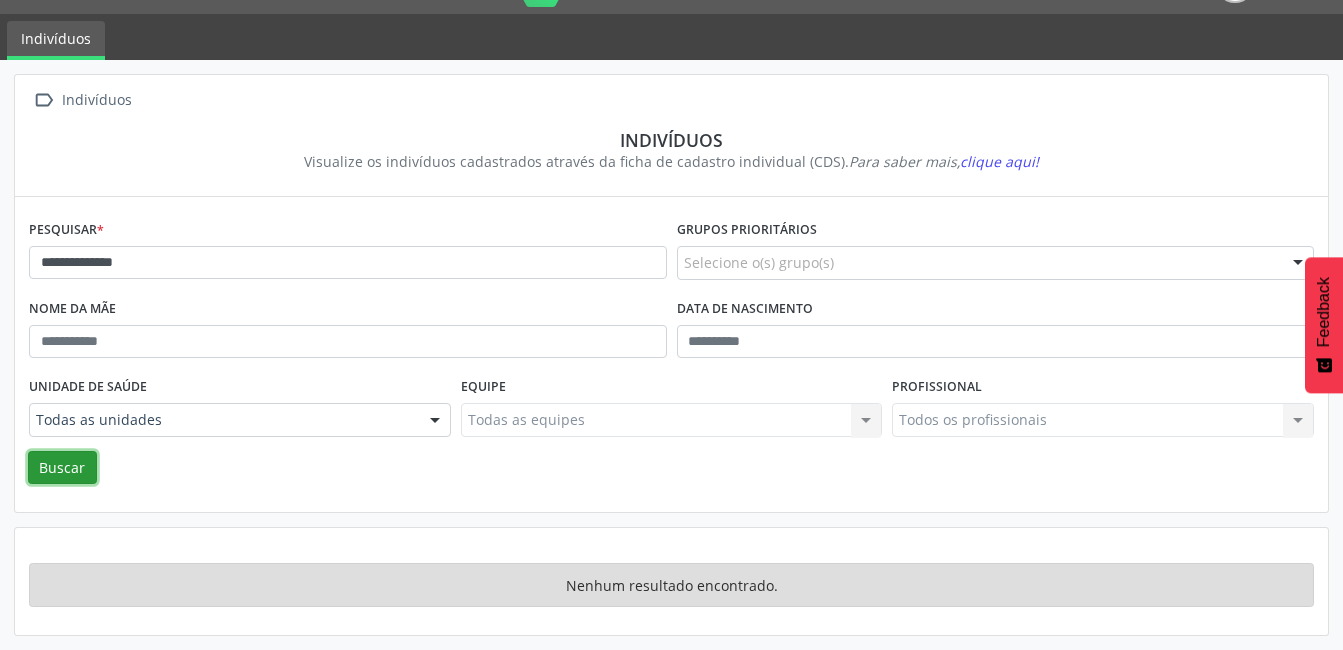 click on "Buscar" at bounding box center (62, 468) 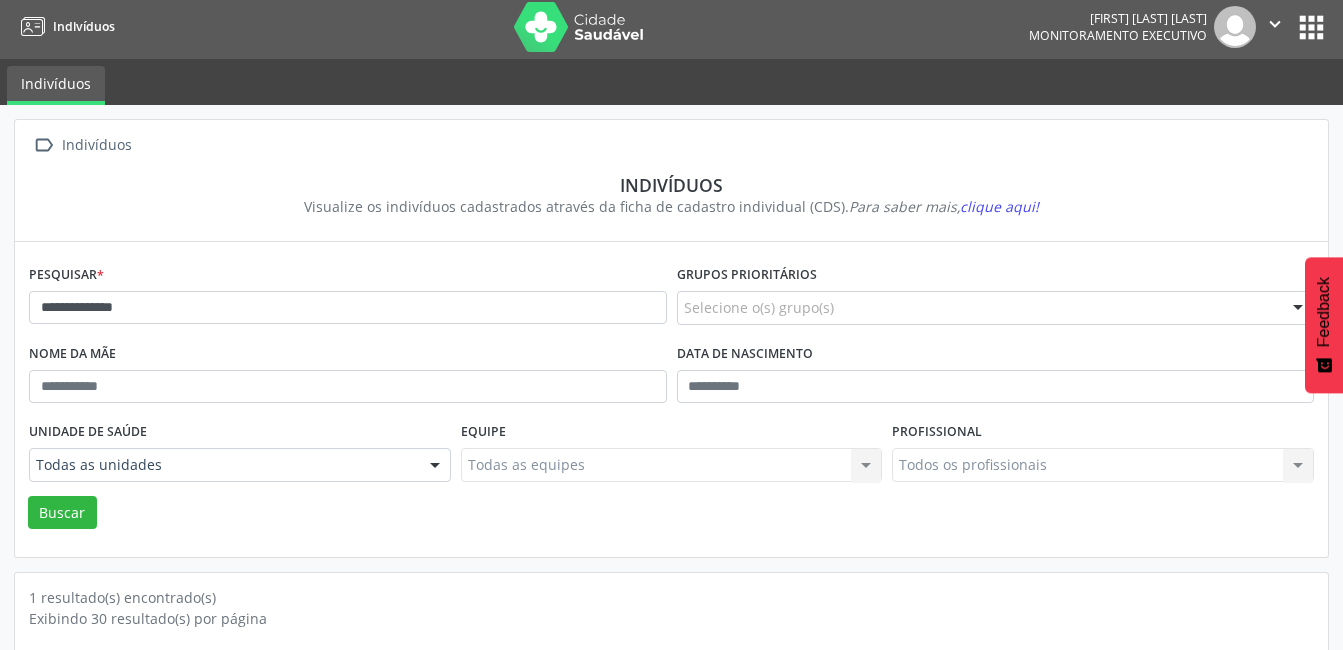 scroll, scrollTop: 0, scrollLeft: 0, axis: both 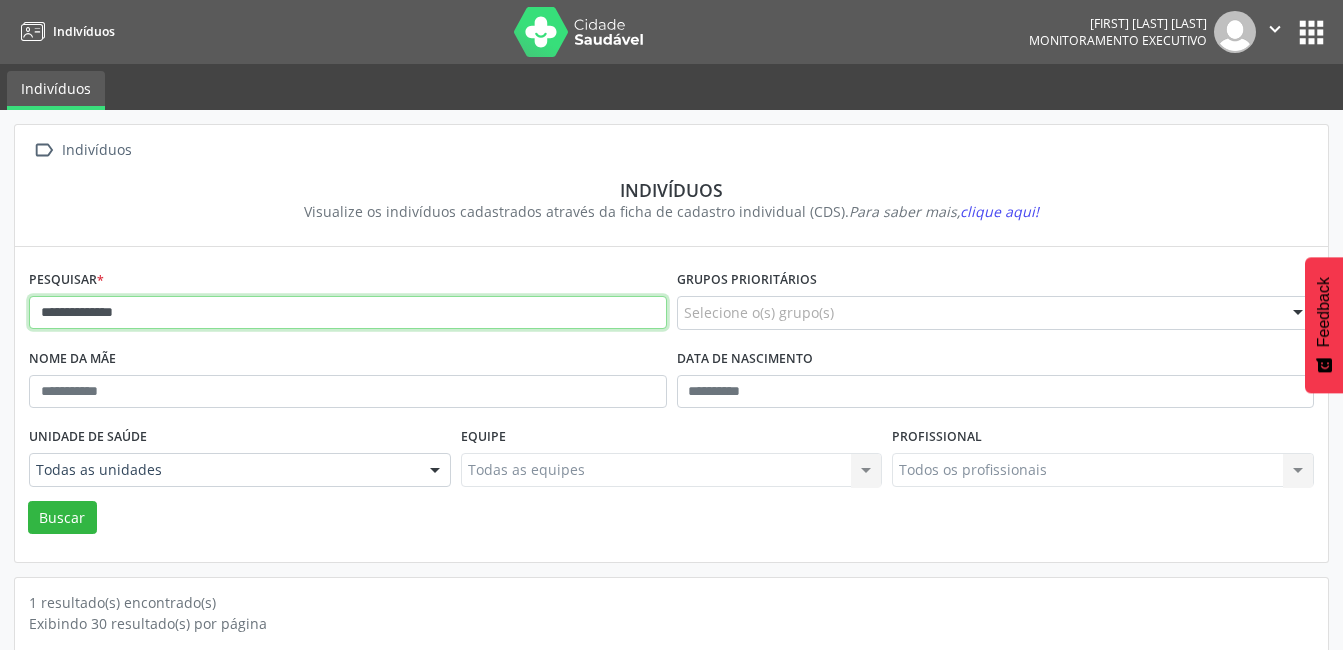 drag, startPoint x: 161, startPoint y: 320, endPoint x: -4, endPoint y: 333, distance: 165.51132 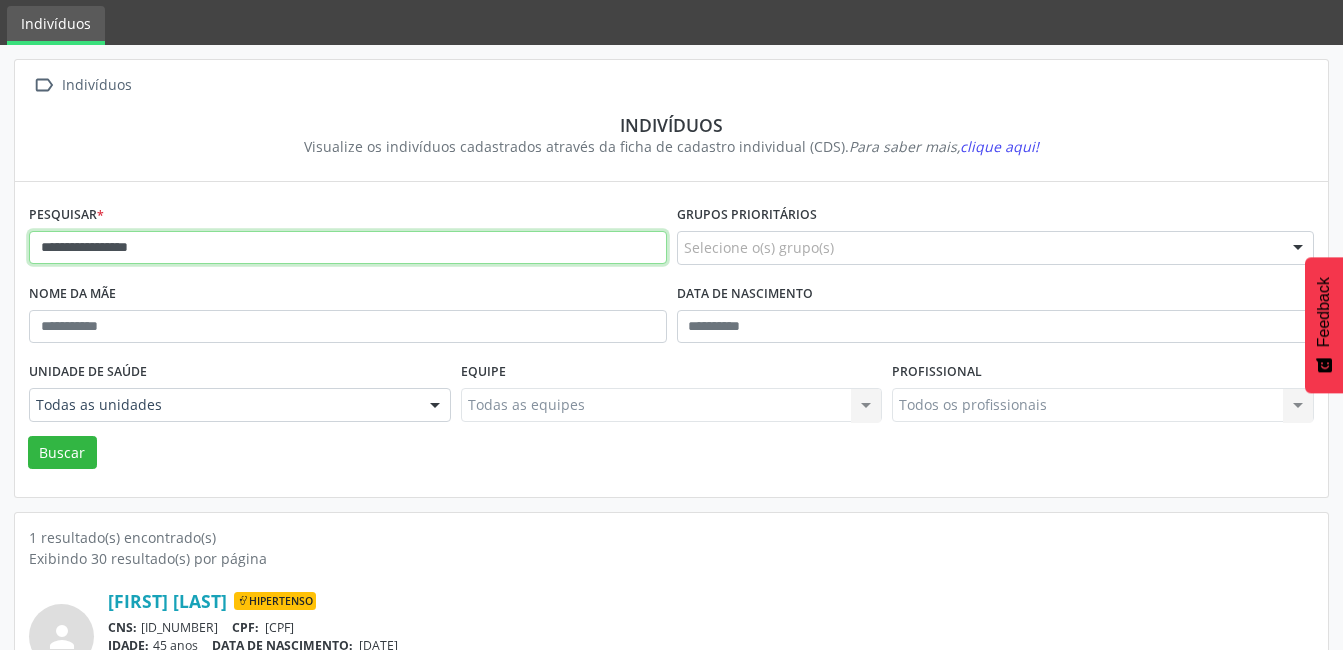 scroll, scrollTop: 100, scrollLeft: 0, axis: vertical 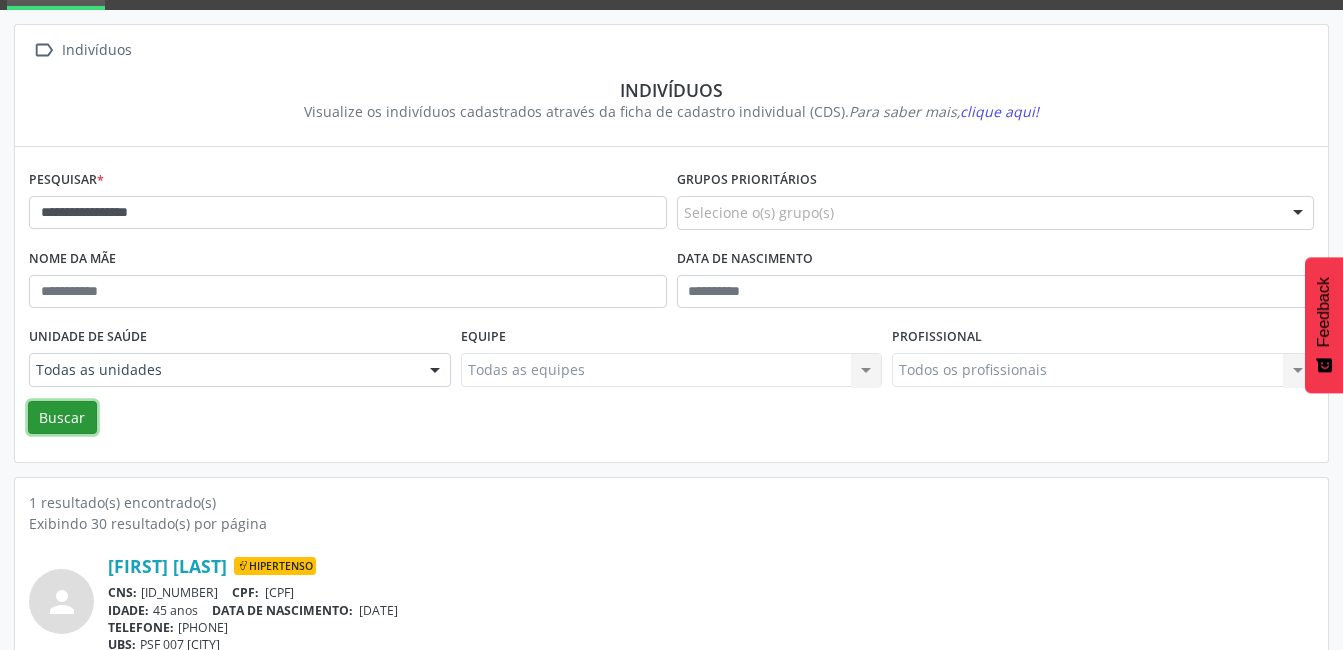 click on "Buscar" at bounding box center (62, 418) 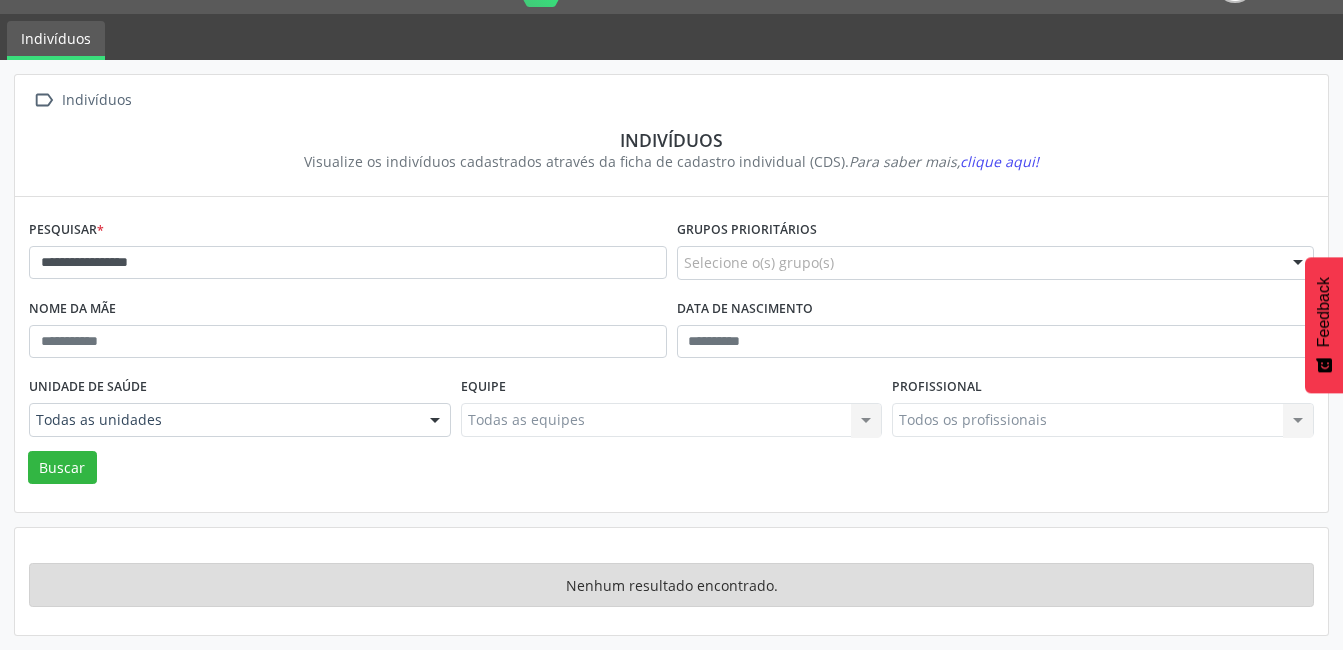 scroll, scrollTop: 50, scrollLeft: 0, axis: vertical 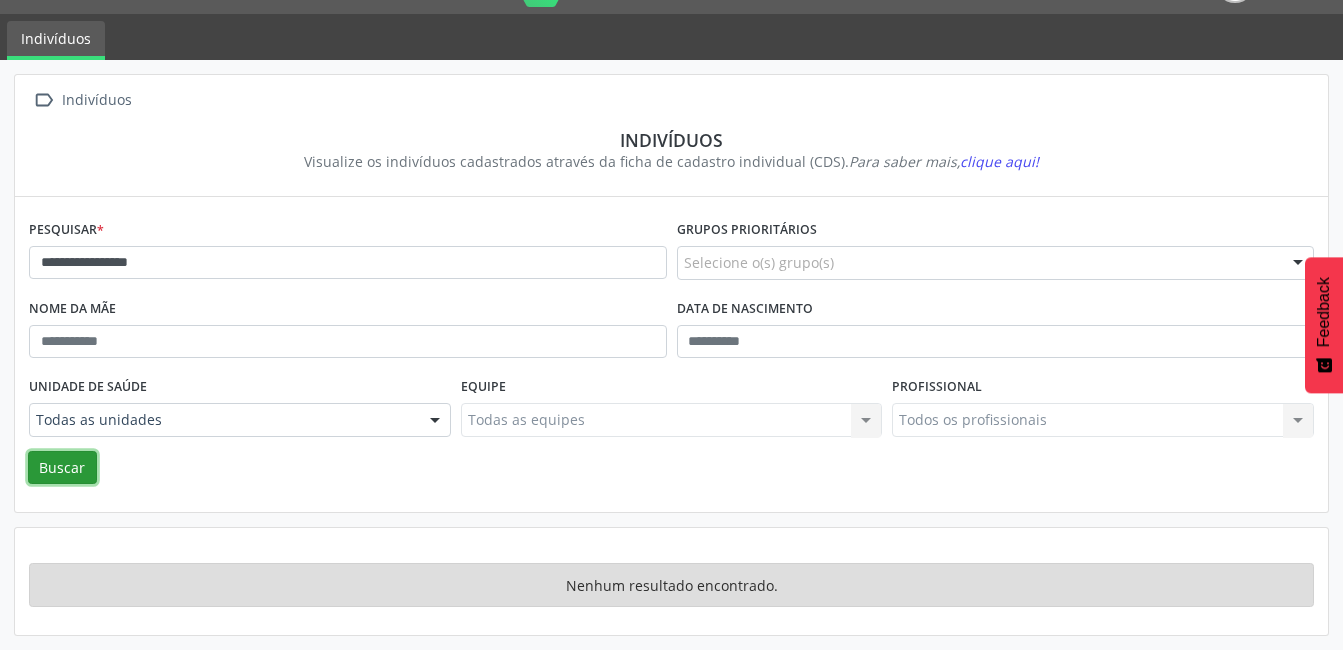 click on "Buscar" at bounding box center [62, 468] 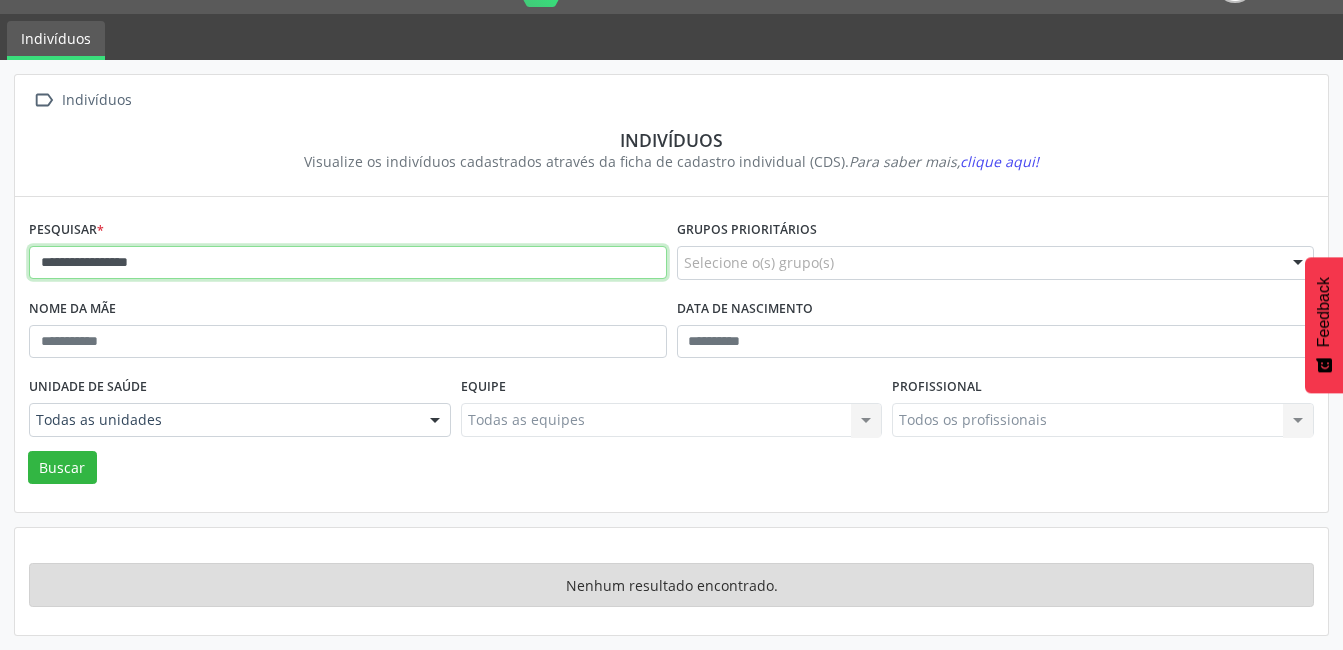 drag, startPoint x: 168, startPoint y: 260, endPoint x: 93, endPoint y: 265, distance: 75.16648 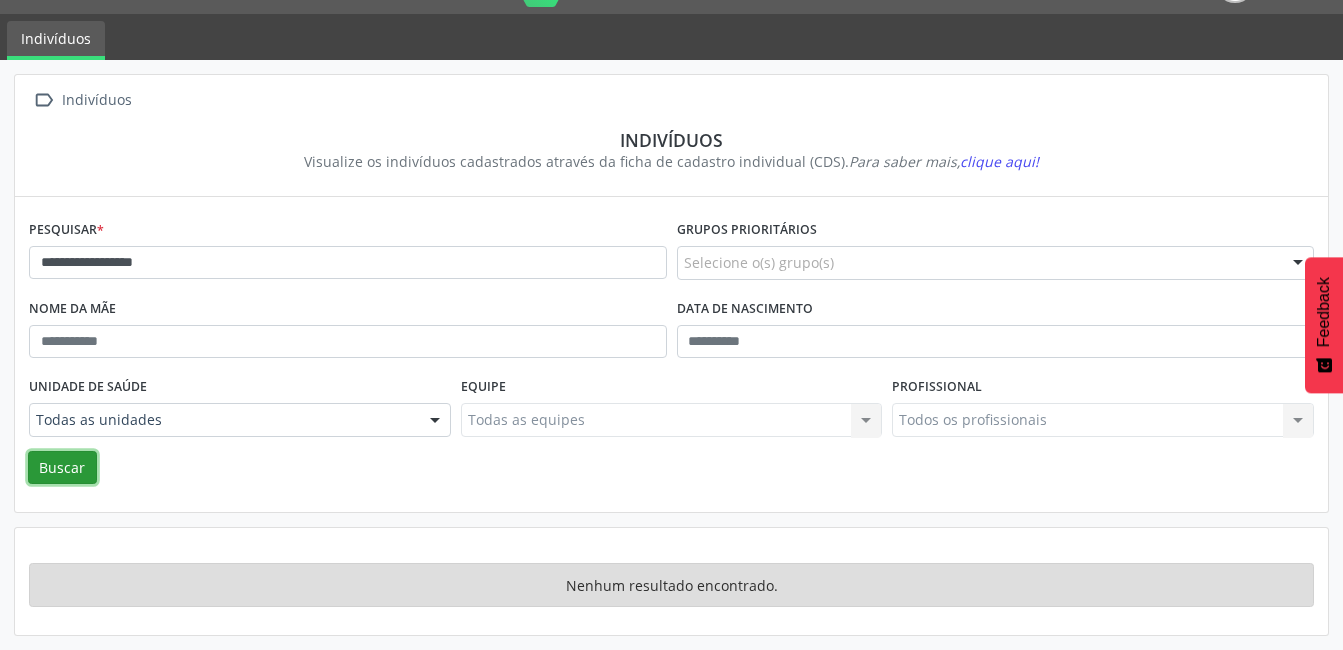 click on "Buscar" at bounding box center (62, 468) 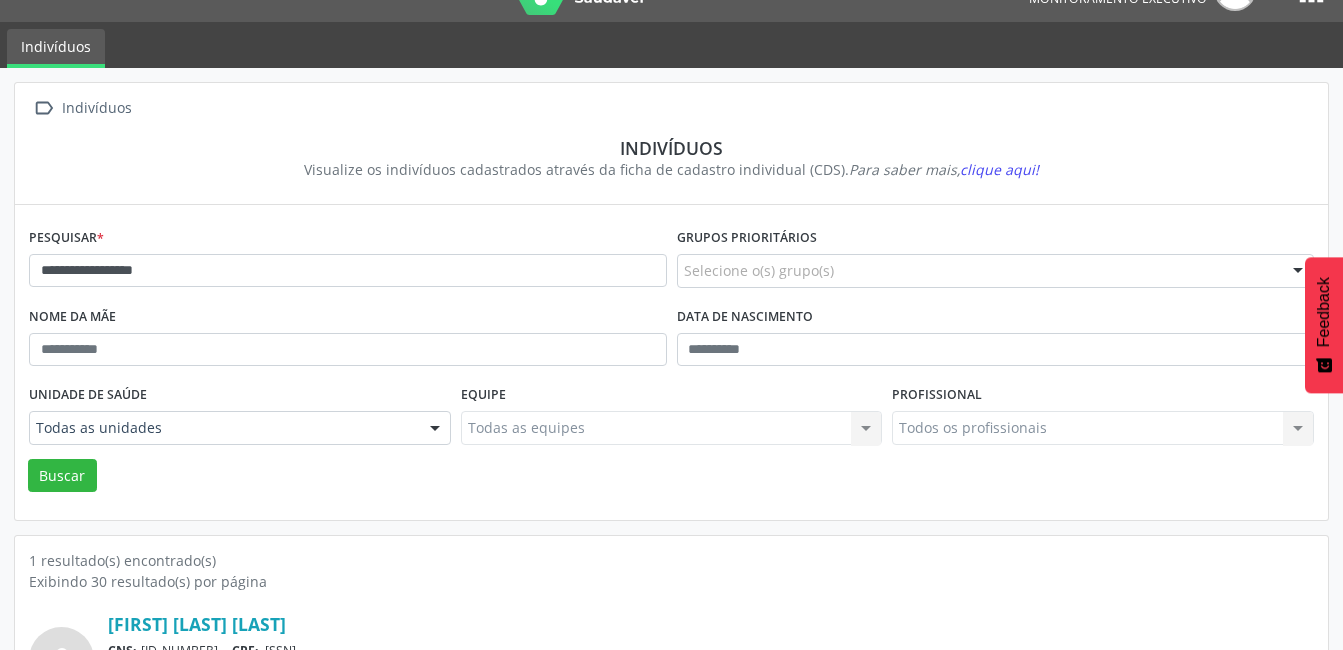 scroll, scrollTop: 0, scrollLeft: 0, axis: both 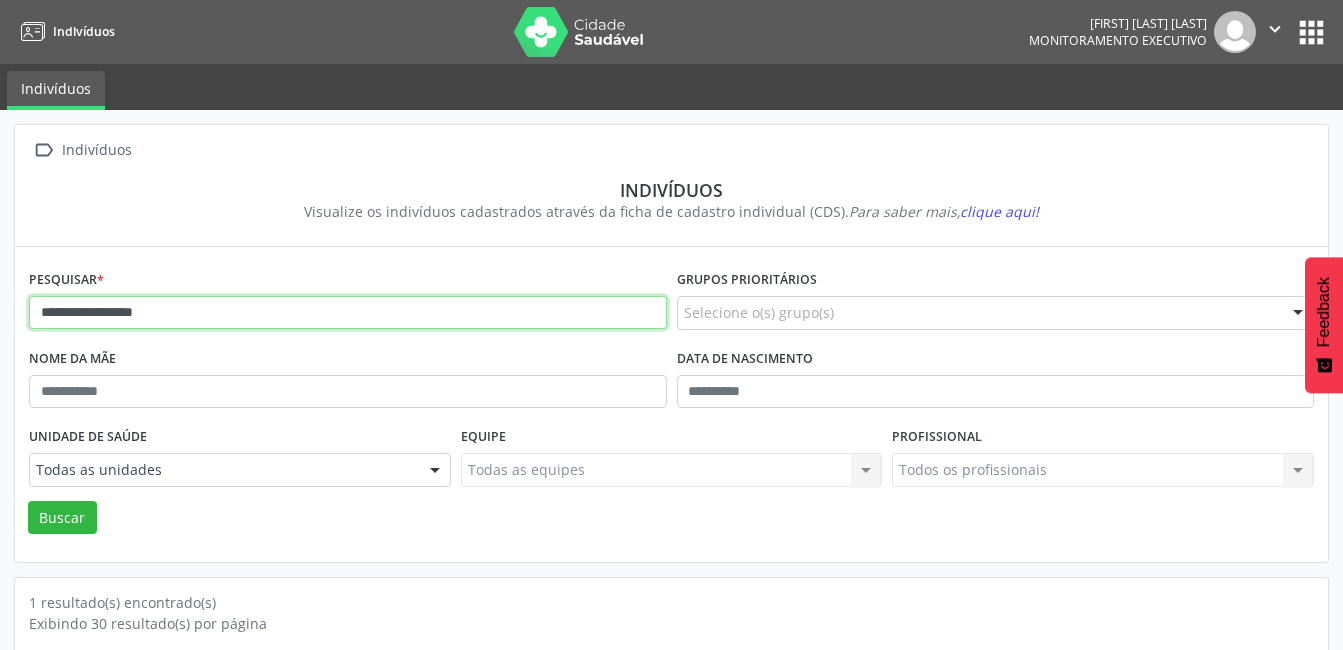 drag, startPoint x: 202, startPoint y: 321, endPoint x: -4, endPoint y: 338, distance: 206.70027 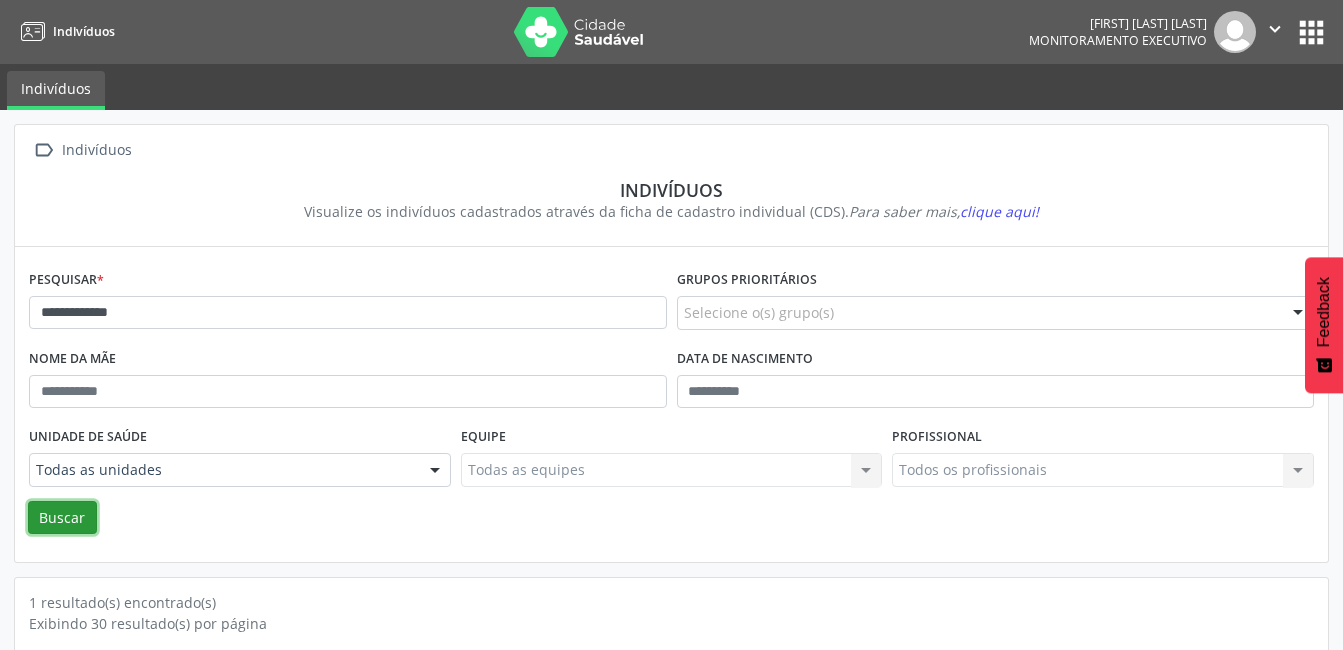 click on "Buscar" at bounding box center [62, 518] 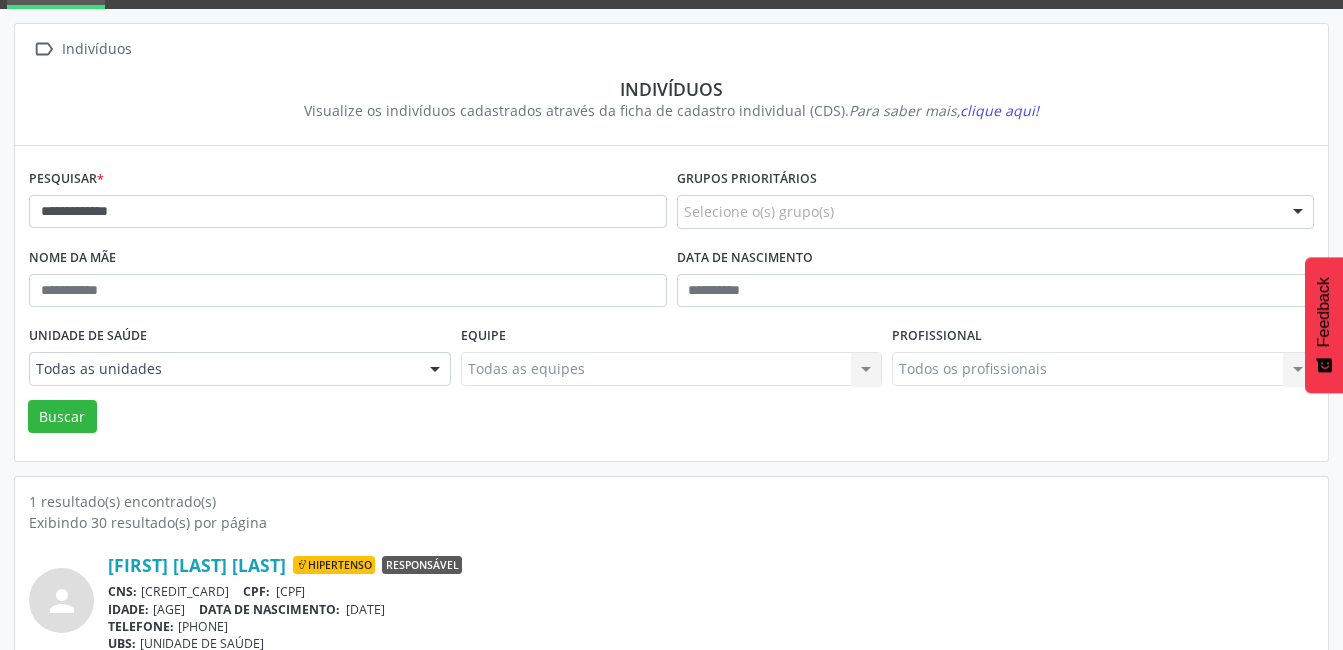 scroll, scrollTop: 66, scrollLeft: 0, axis: vertical 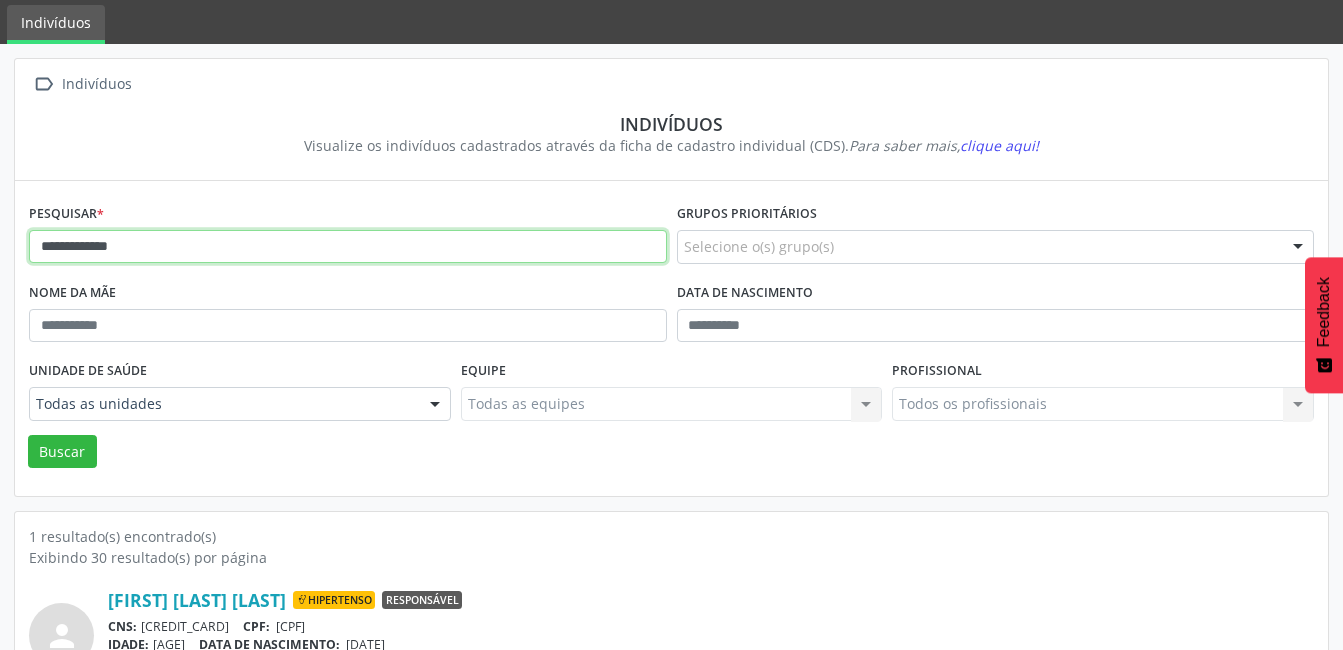 drag, startPoint x: 183, startPoint y: 254, endPoint x: 78, endPoint y: 251, distance: 105.04285 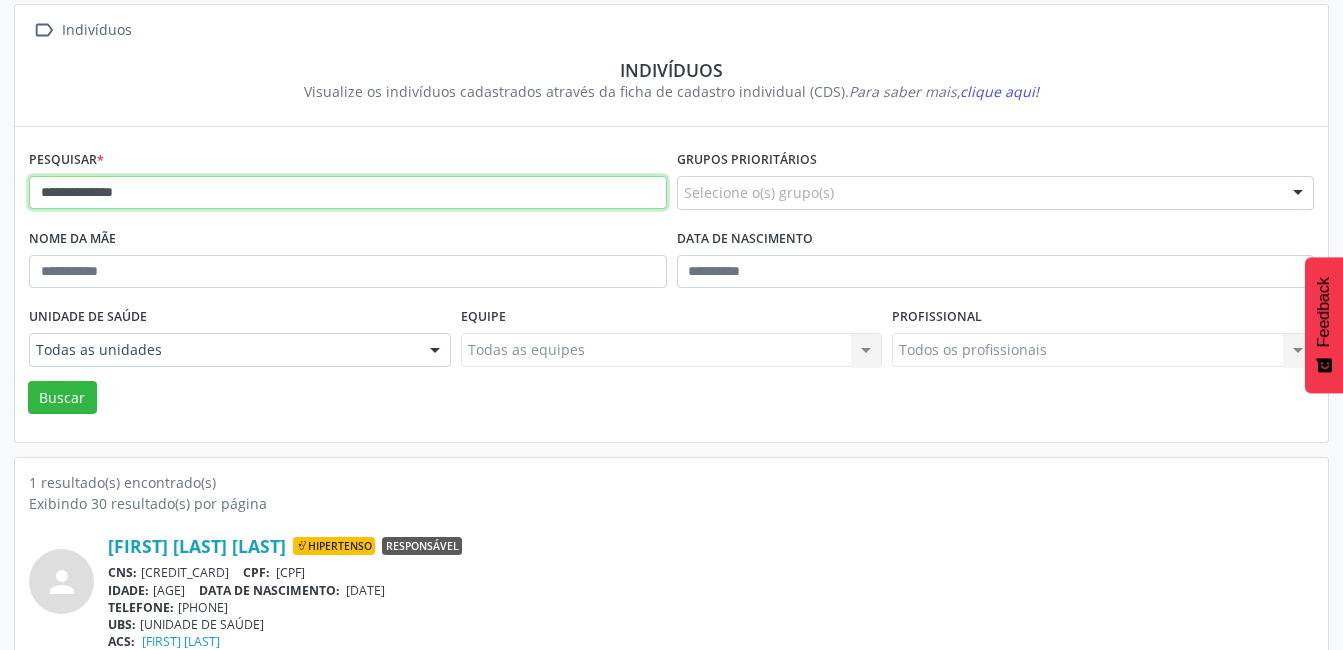 scroll, scrollTop: 166, scrollLeft: 0, axis: vertical 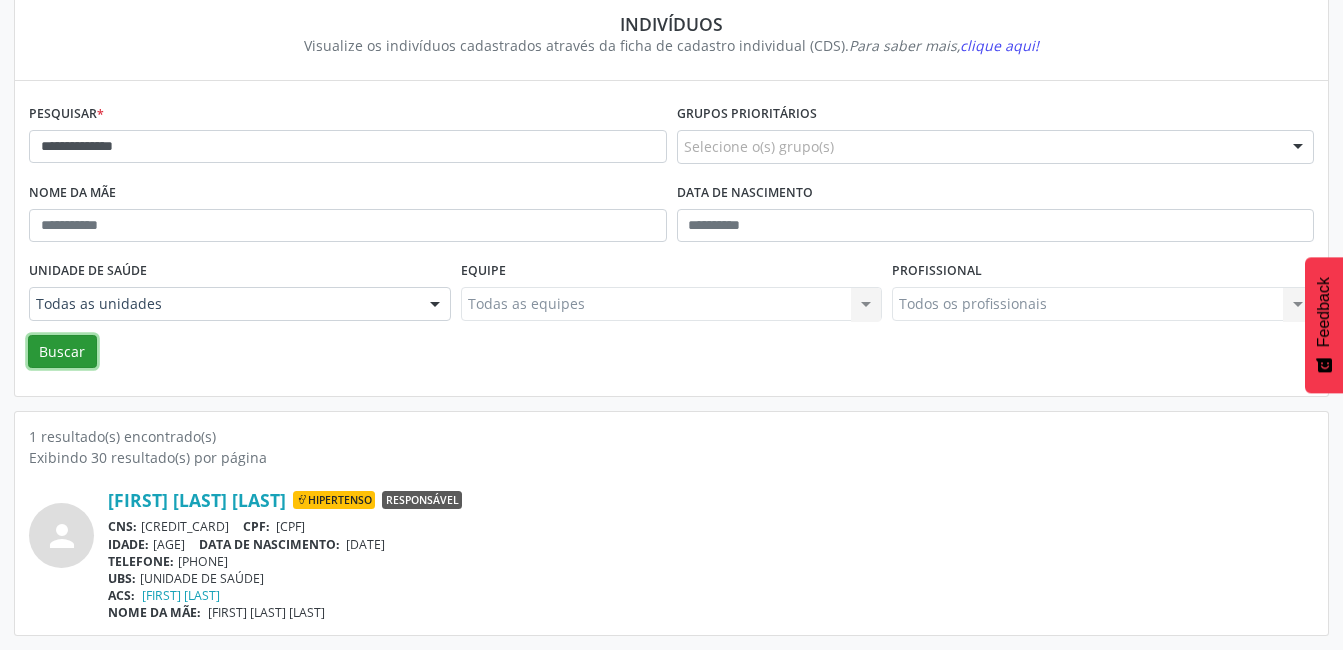 click on "Buscar" at bounding box center [62, 352] 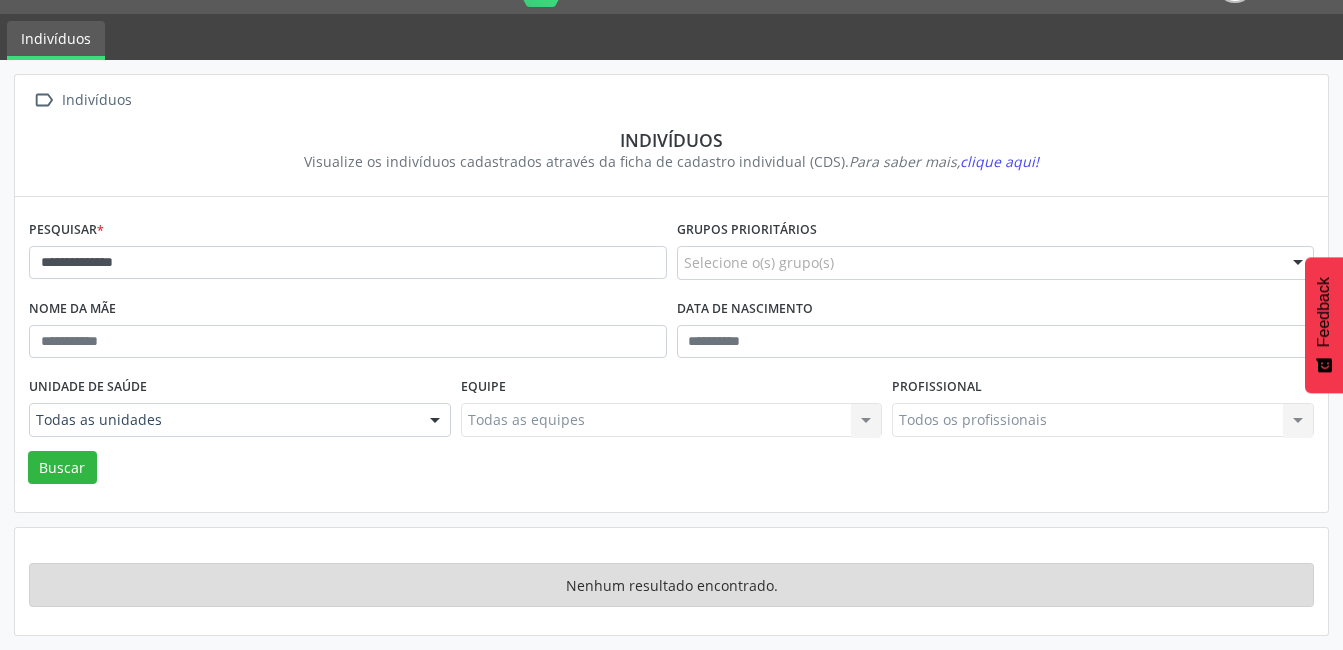 scroll, scrollTop: 50, scrollLeft: 0, axis: vertical 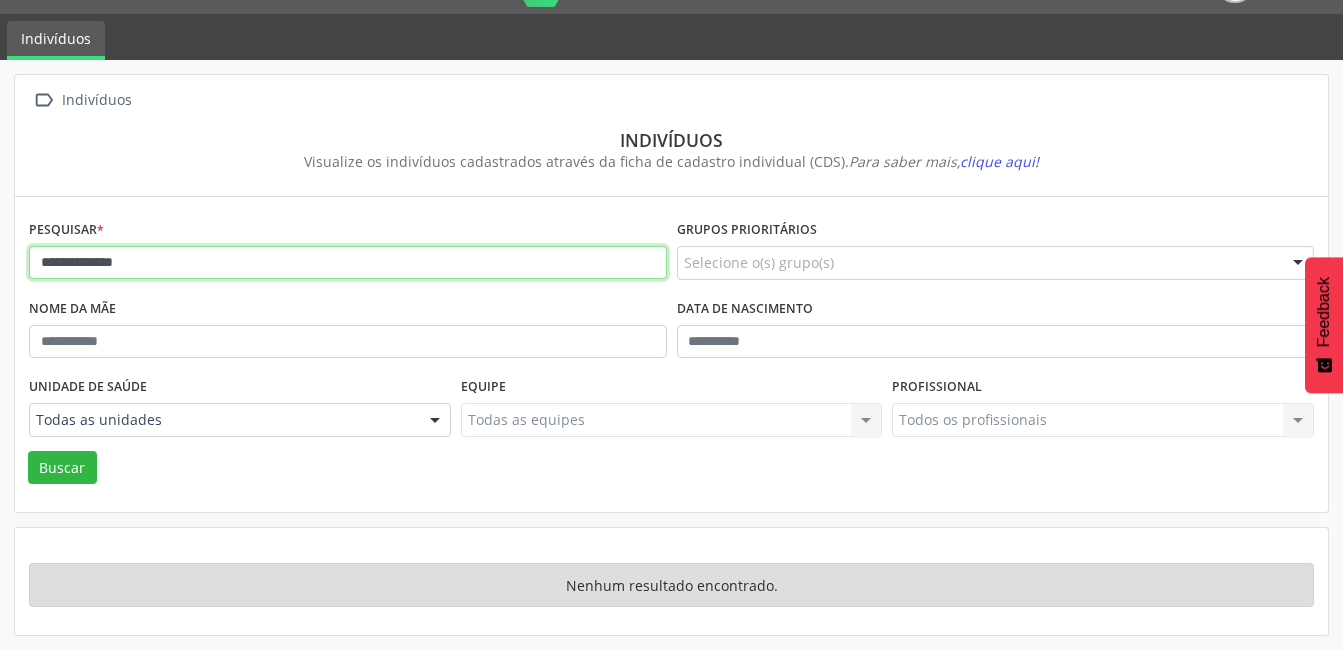 click on "**********" at bounding box center [348, 263] 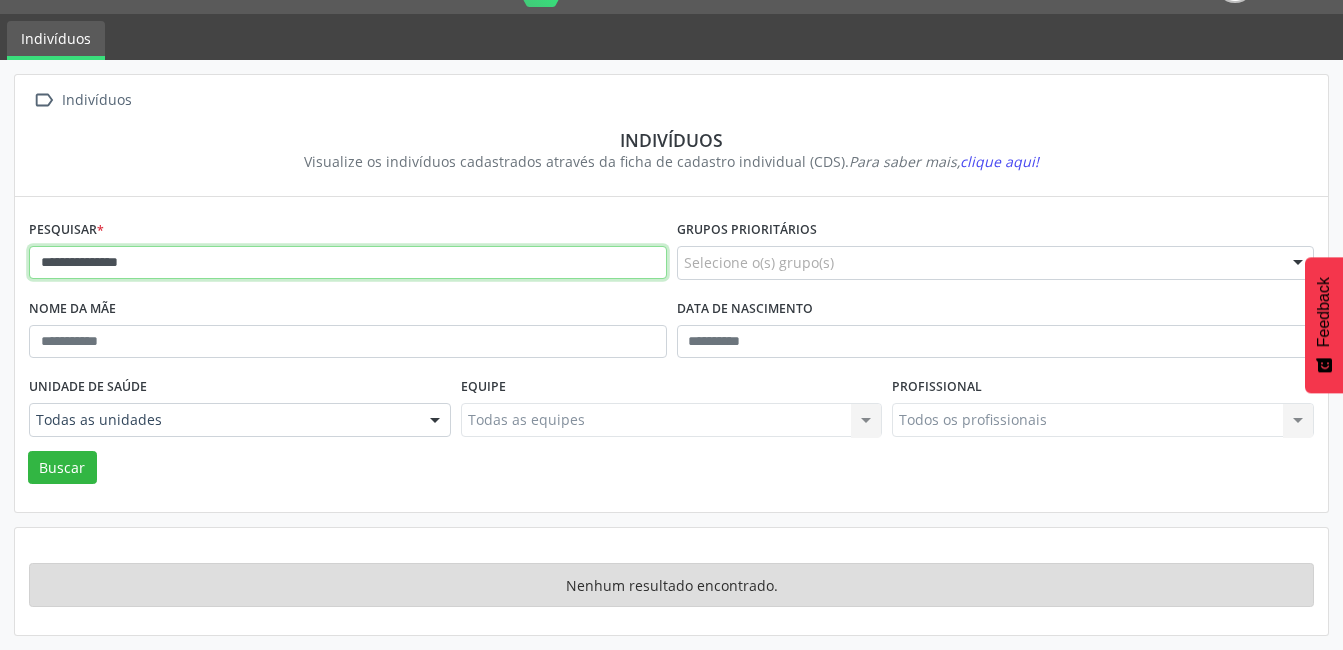 click on "**********" at bounding box center [348, 263] 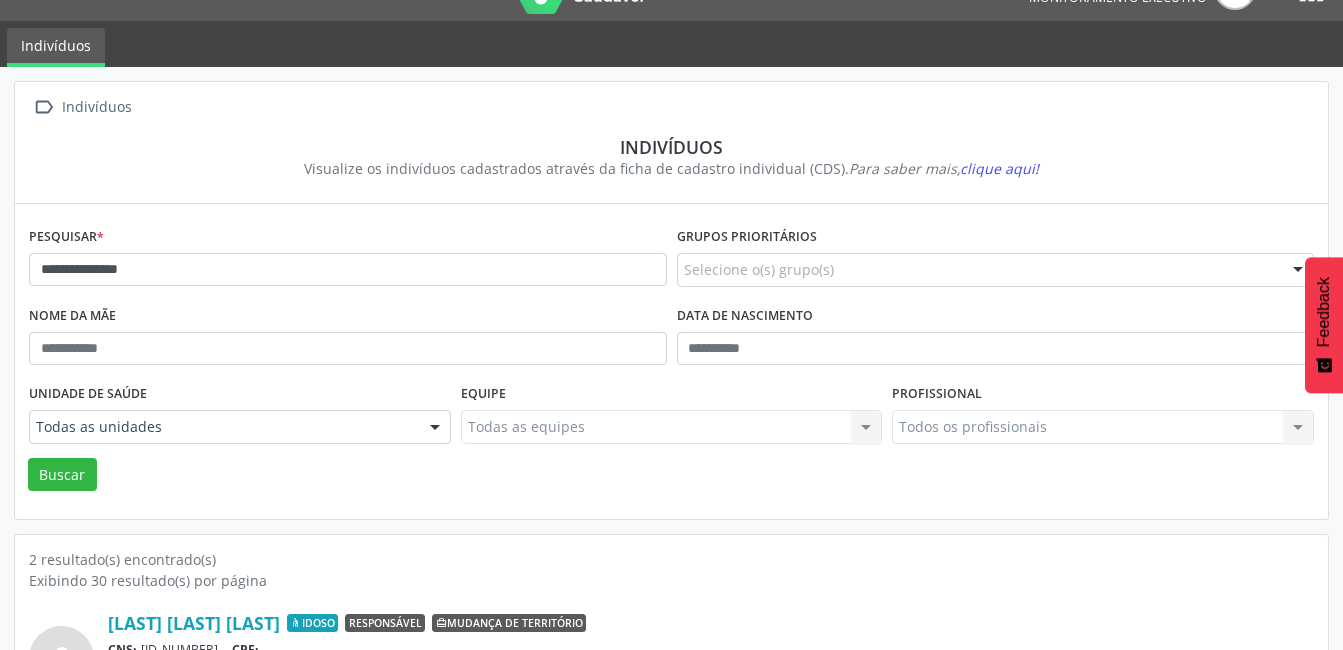 scroll, scrollTop: 42, scrollLeft: 0, axis: vertical 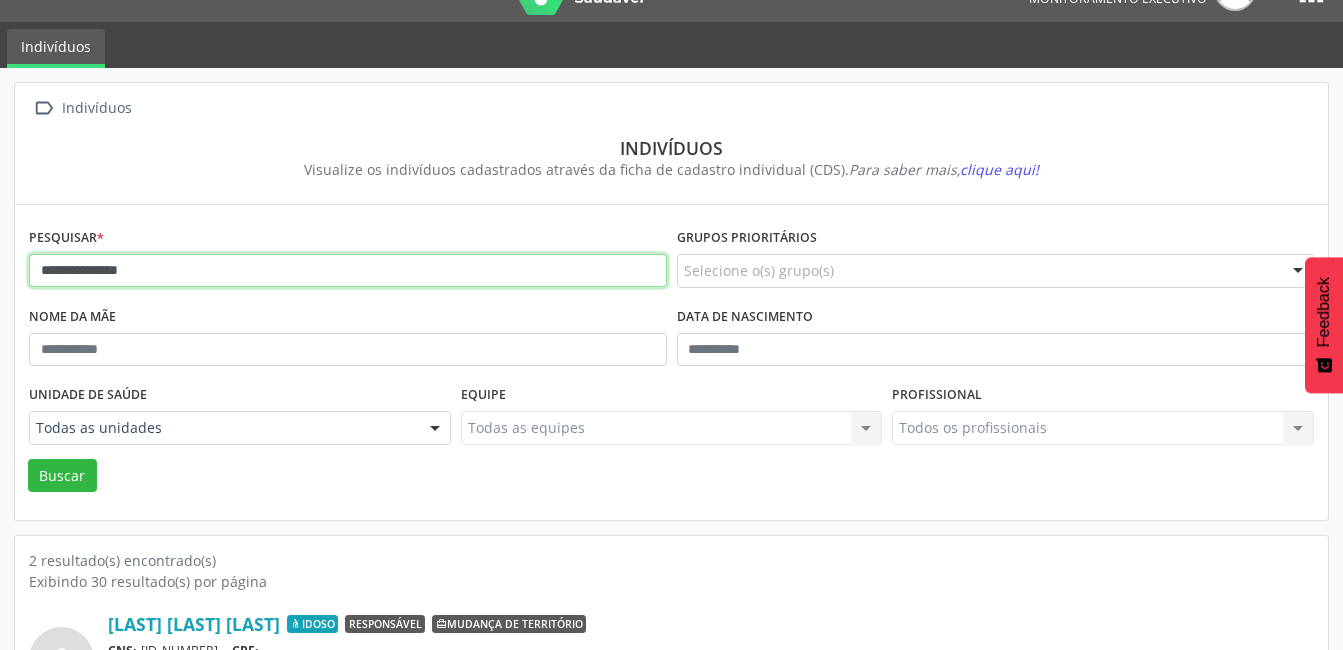drag, startPoint x: 163, startPoint y: 283, endPoint x: -1, endPoint y: 283, distance: 164 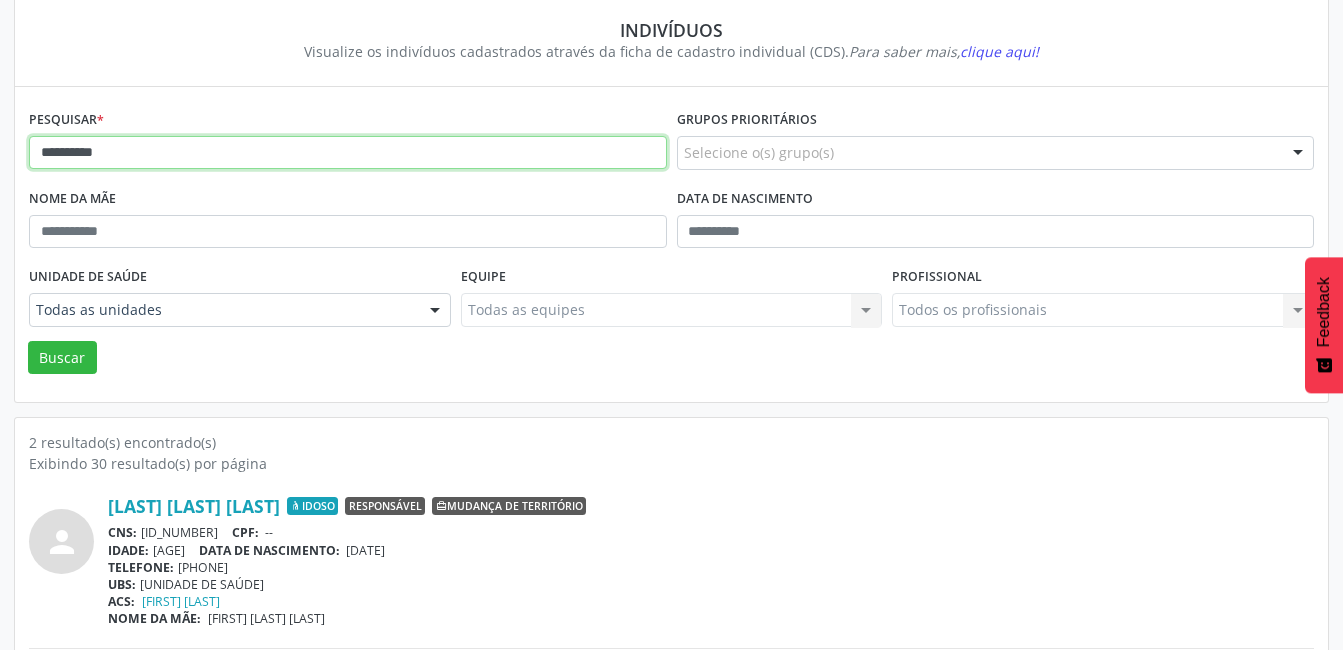 scroll, scrollTop: 242, scrollLeft: 0, axis: vertical 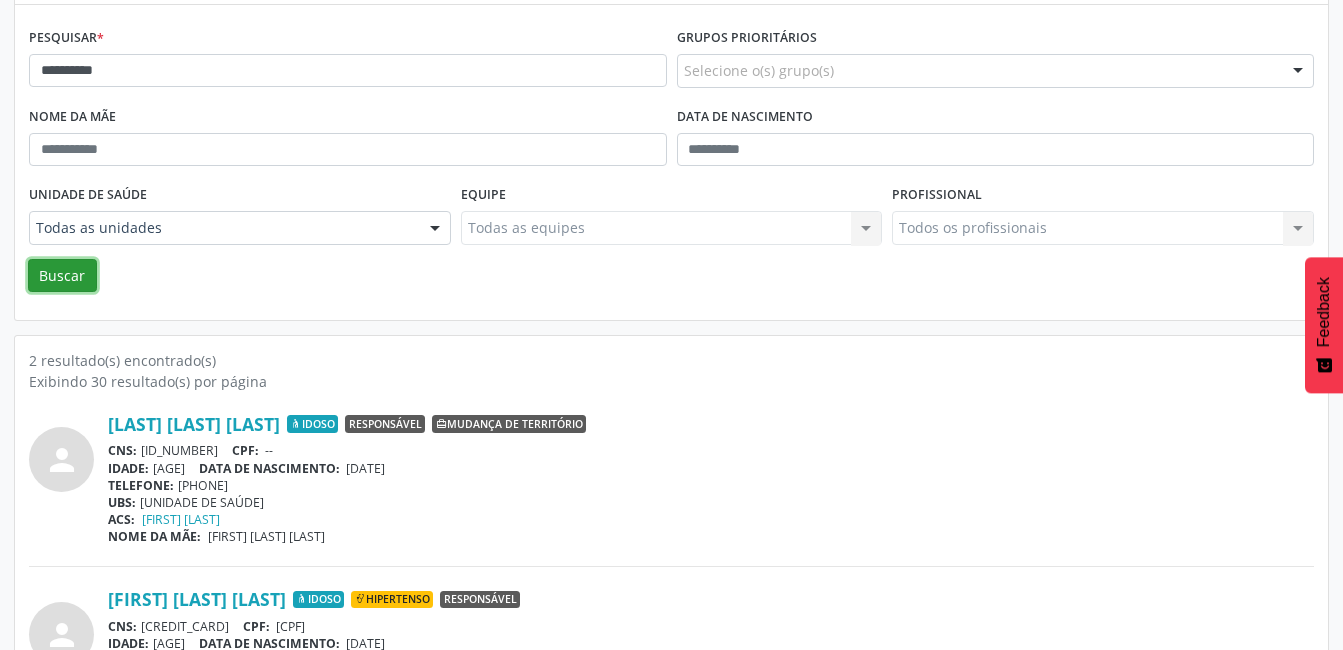 click on "Buscar" at bounding box center [62, 276] 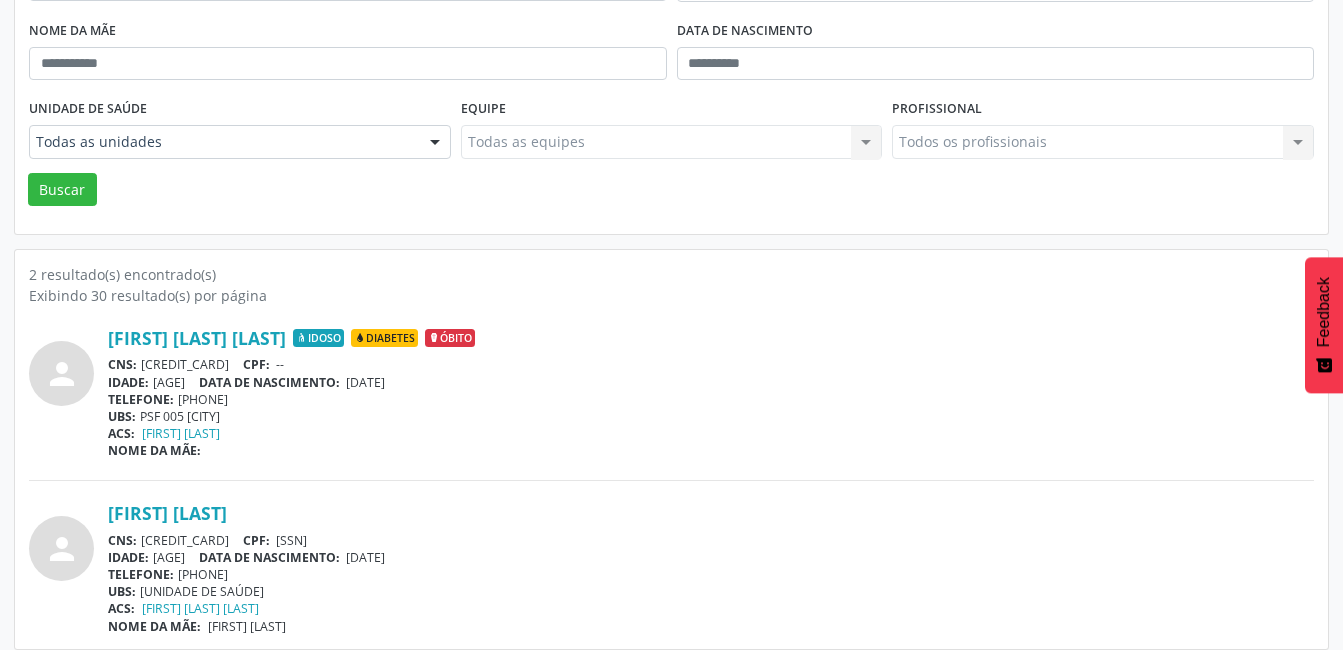 scroll, scrollTop: 0, scrollLeft: 0, axis: both 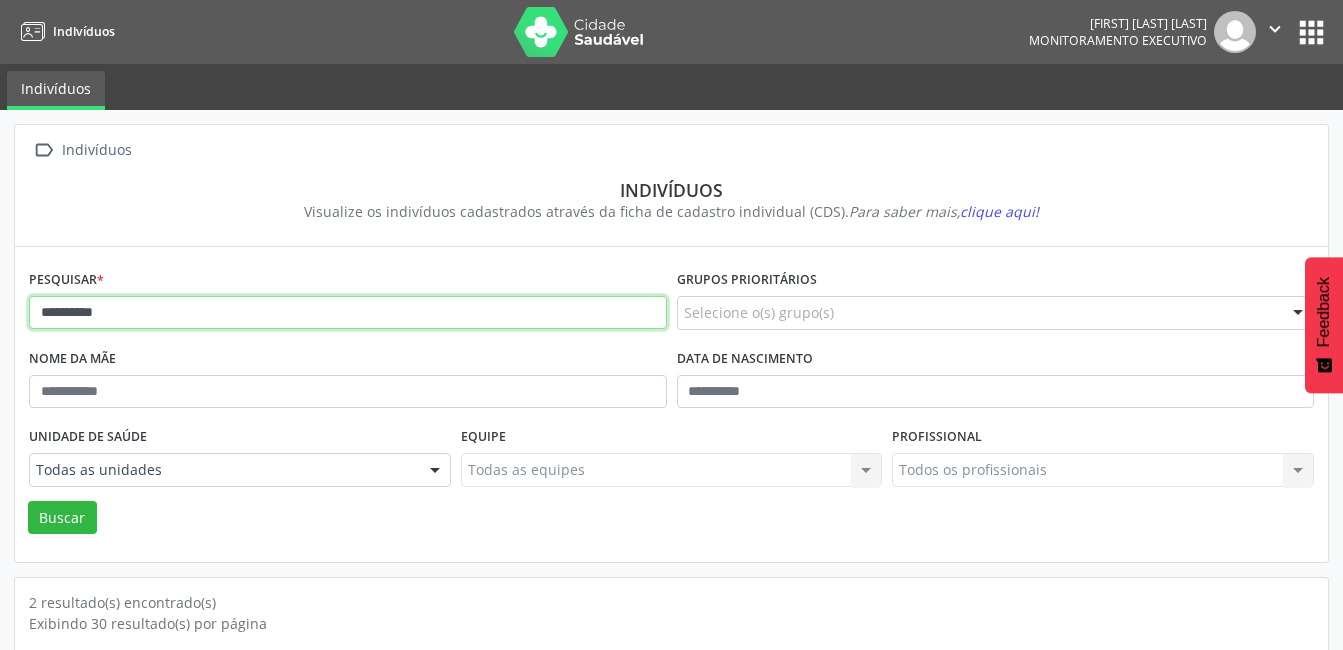 drag, startPoint x: 149, startPoint y: 321, endPoint x: -4, endPoint y: 310, distance: 153.39491 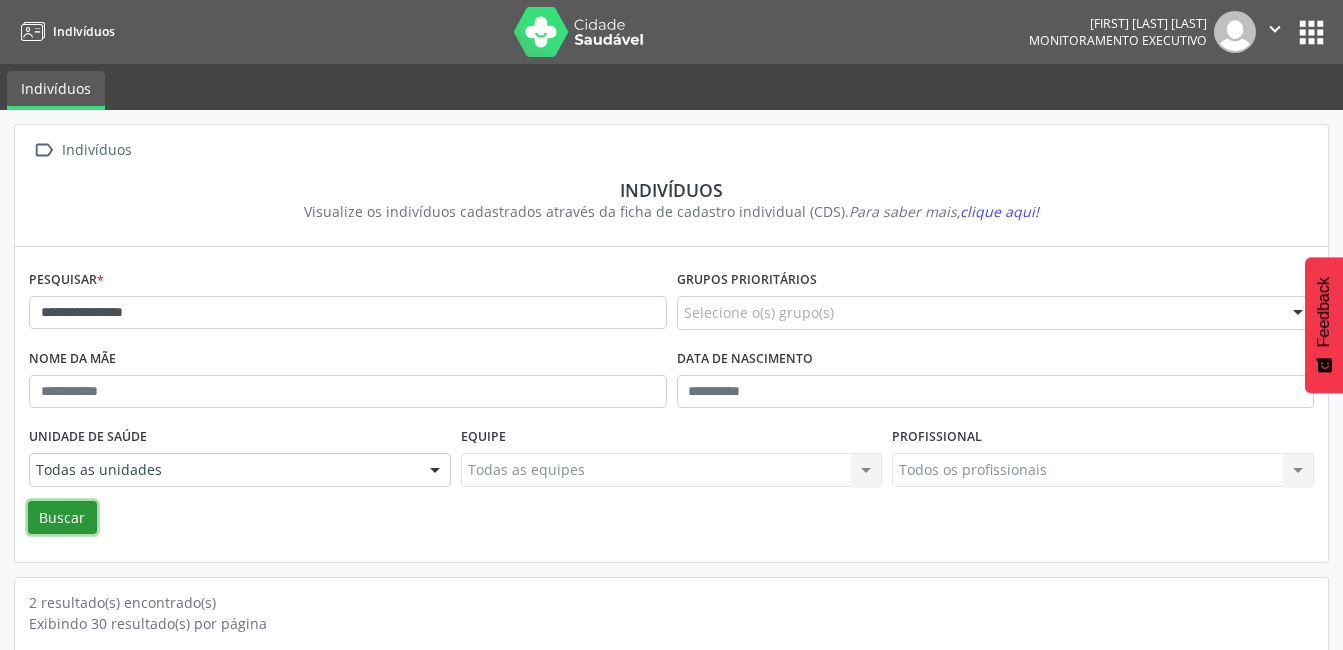 click on "Buscar" at bounding box center (62, 518) 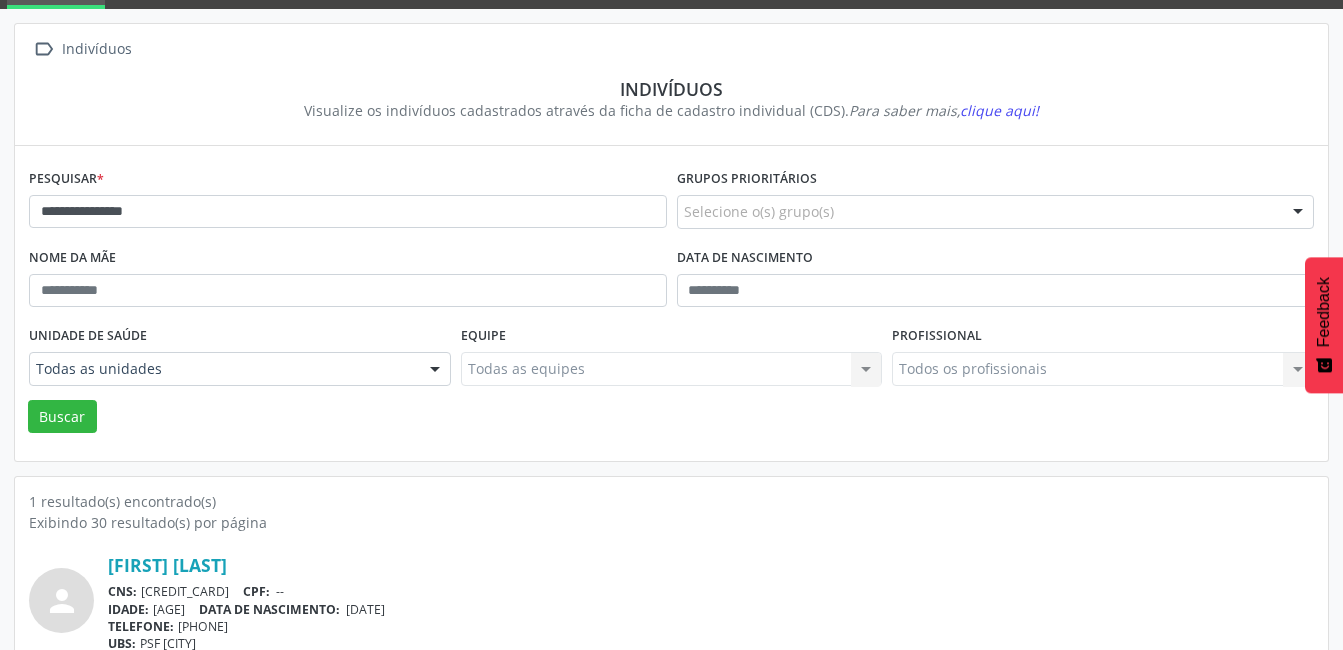 scroll, scrollTop: 66, scrollLeft: 0, axis: vertical 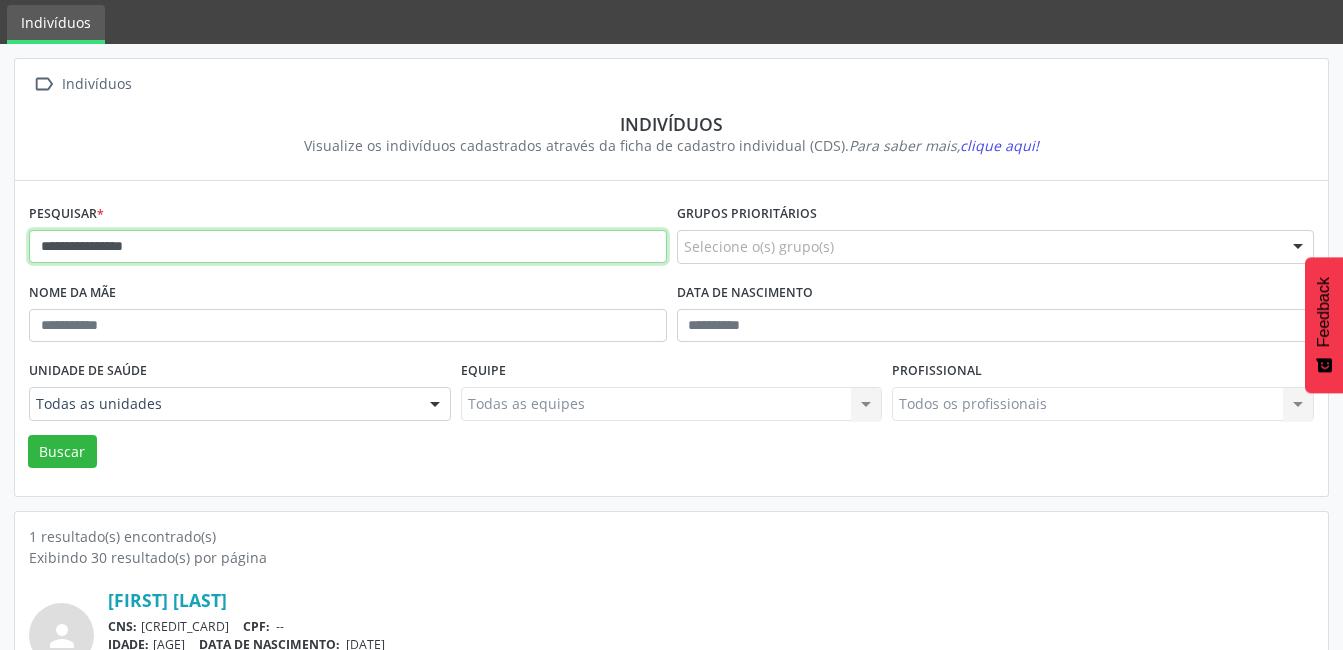 drag, startPoint x: 186, startPoint y: 260, endPoint x: 38, endPoint y: 259, distance: 148.00337 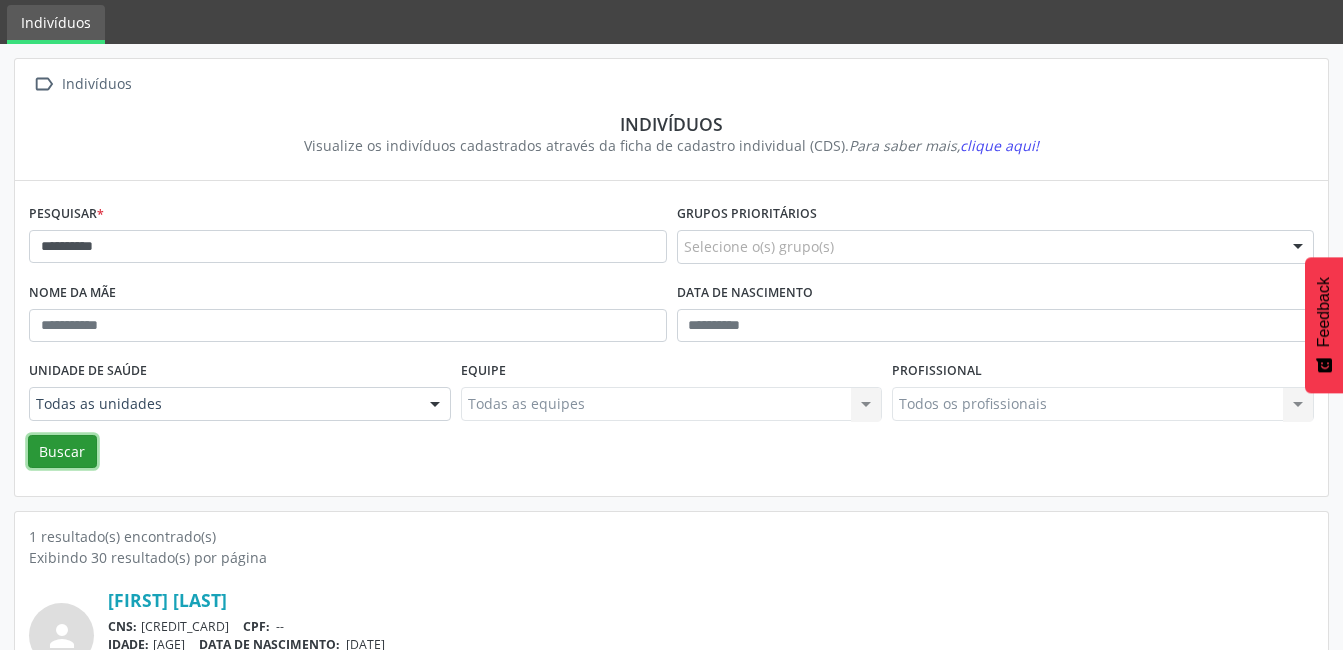 click on "Buscar" at bounding box center (62, 452) 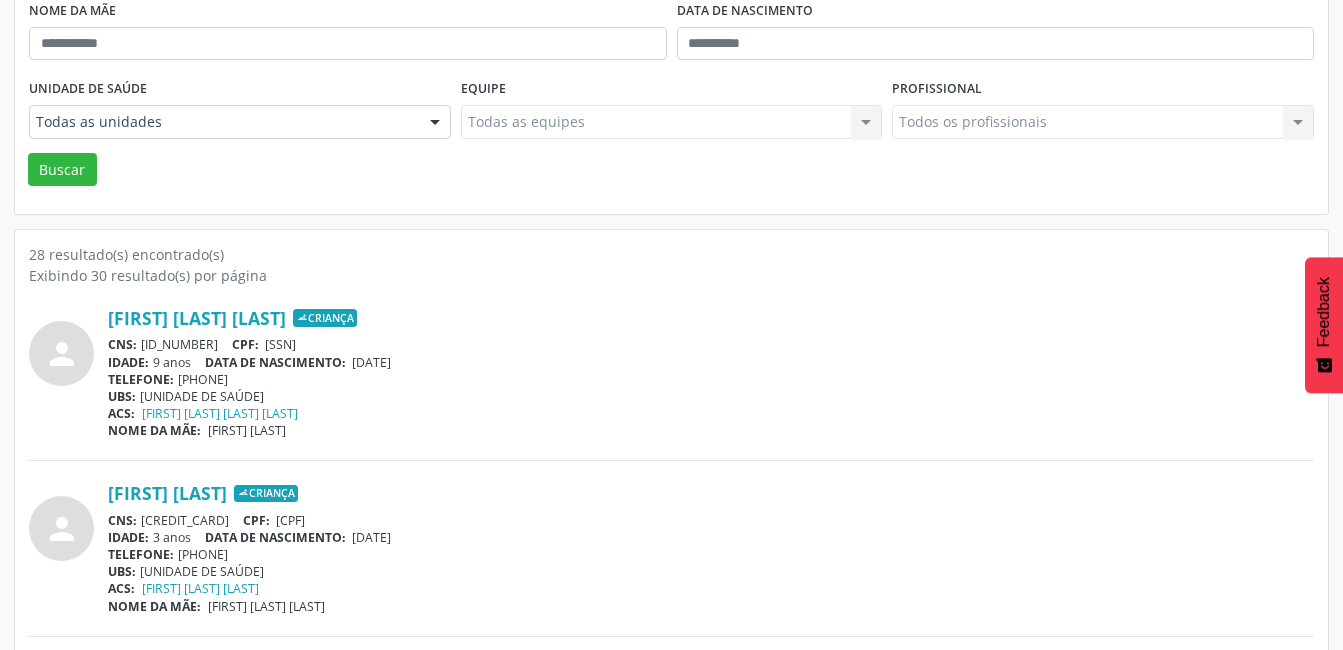 scroll, scrollTop: 166, scrollLeft: 0, axis: vertical 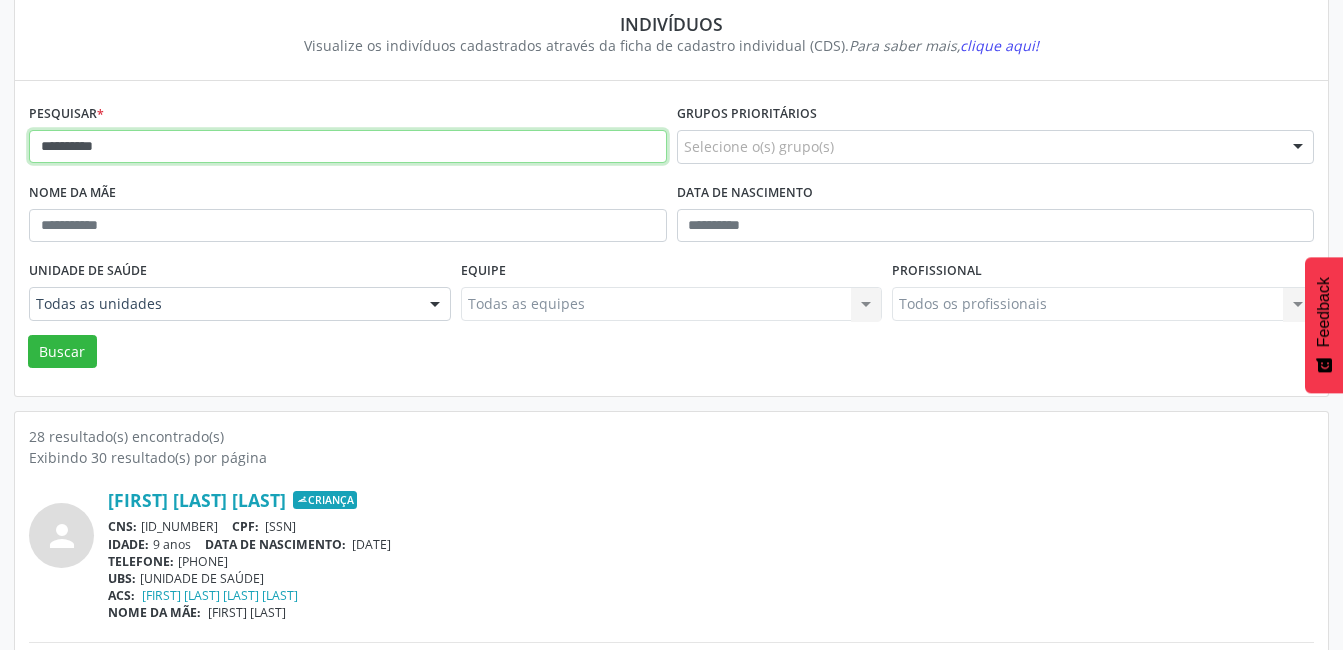 drag, startPoint x: 145, startPoint y: 153, endPoint x: -4, endPoint y: 152, distance: 149.00336 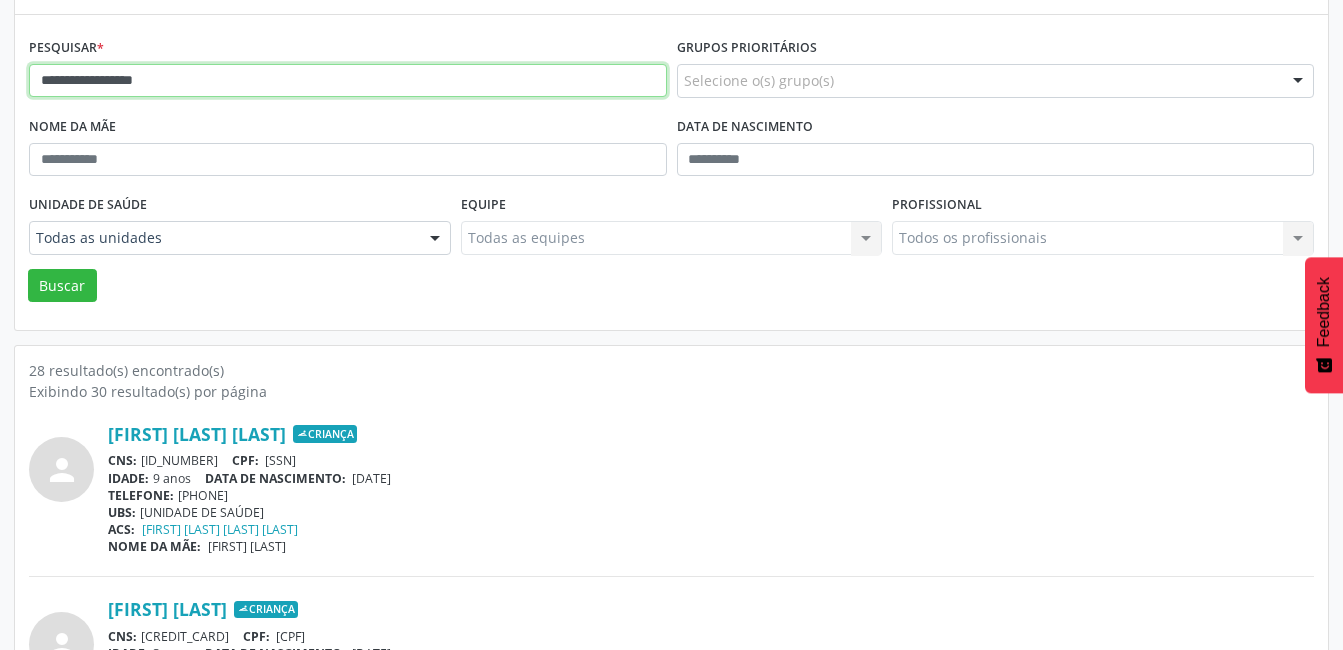 scroll, scrollTop: 266, scrollLeft: 0, axis: vertical 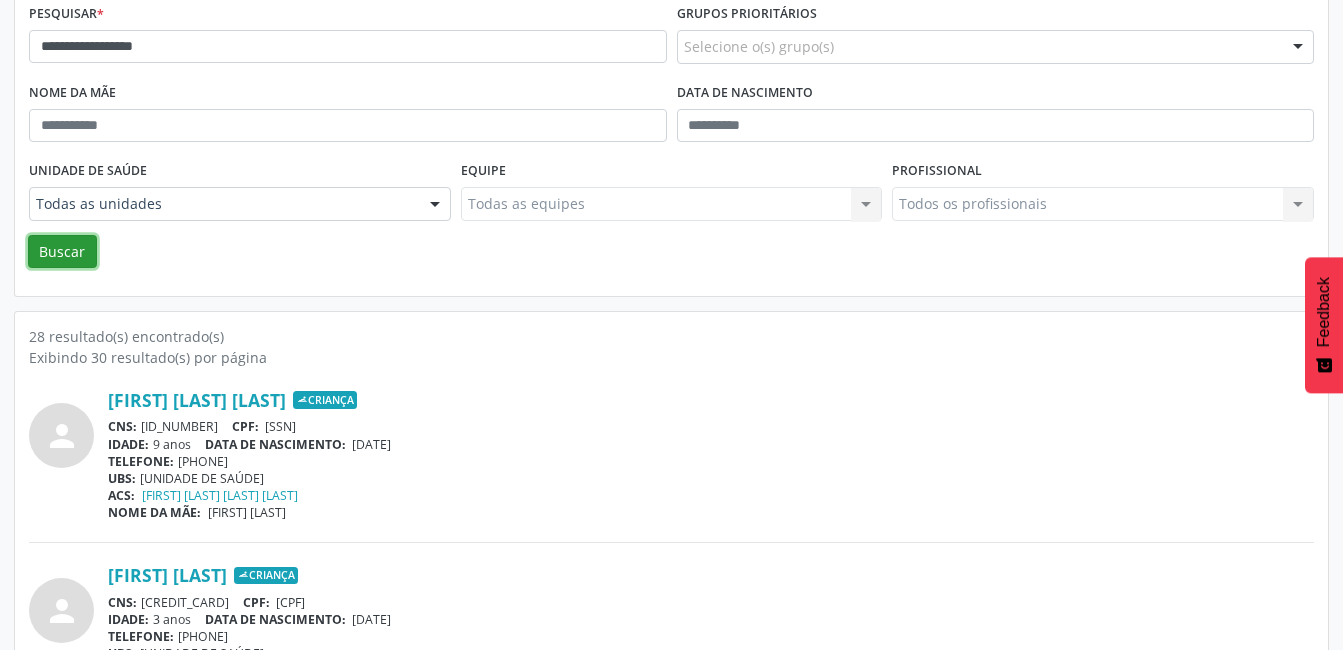 click on "Buscar" at bounding box center [62, 252] 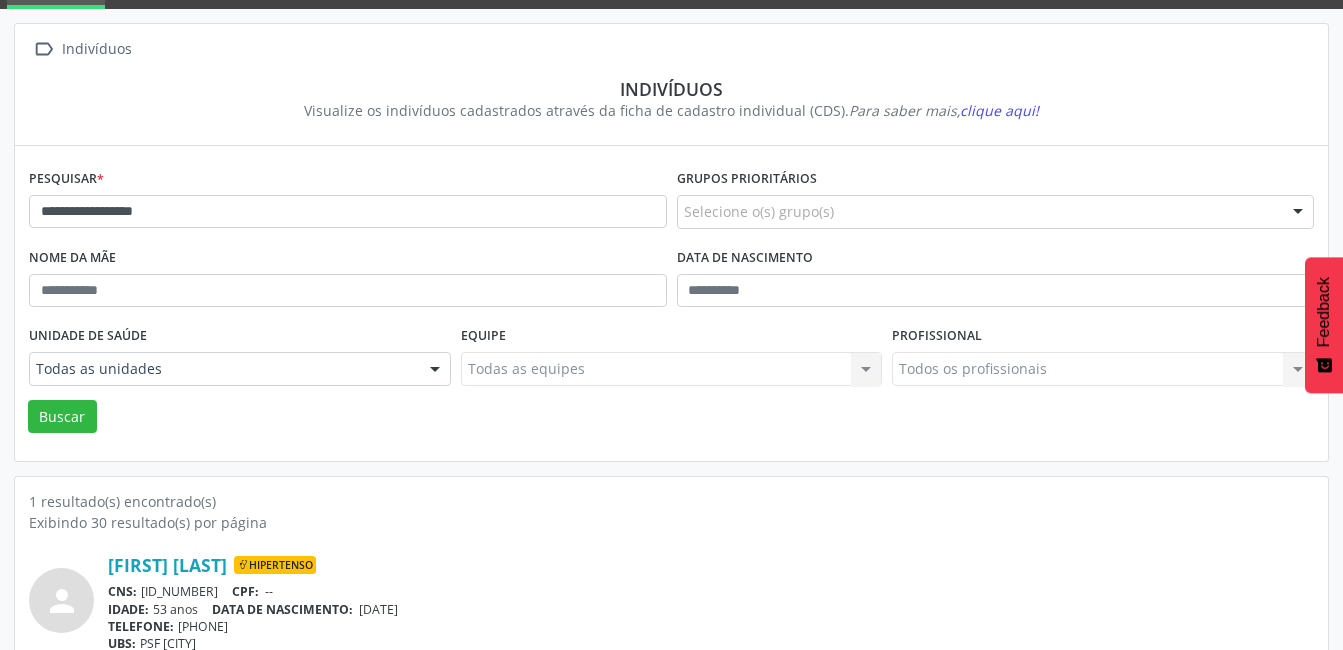scroll, scrollTop: 66, scrollLeft: 0, axis: vertical 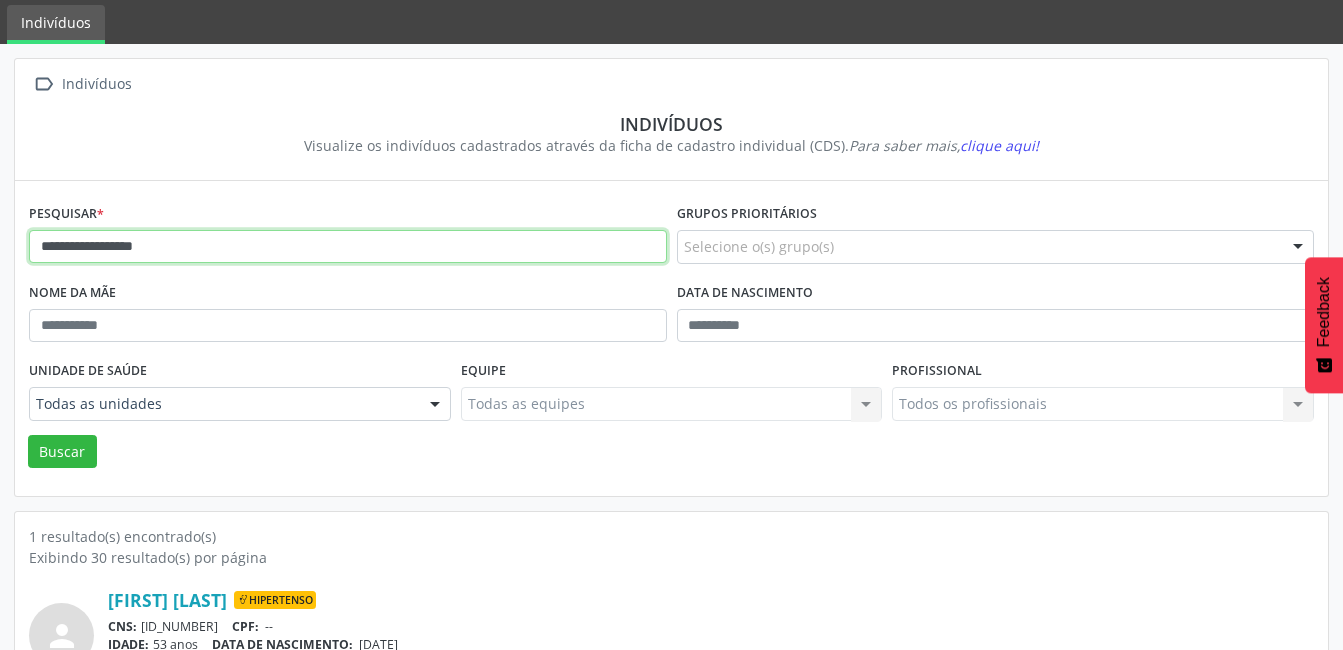 drag, startPoint x: 226, startPoint y: 244, endPoint x: 0, endPoint y: 313, distance: 236.29854 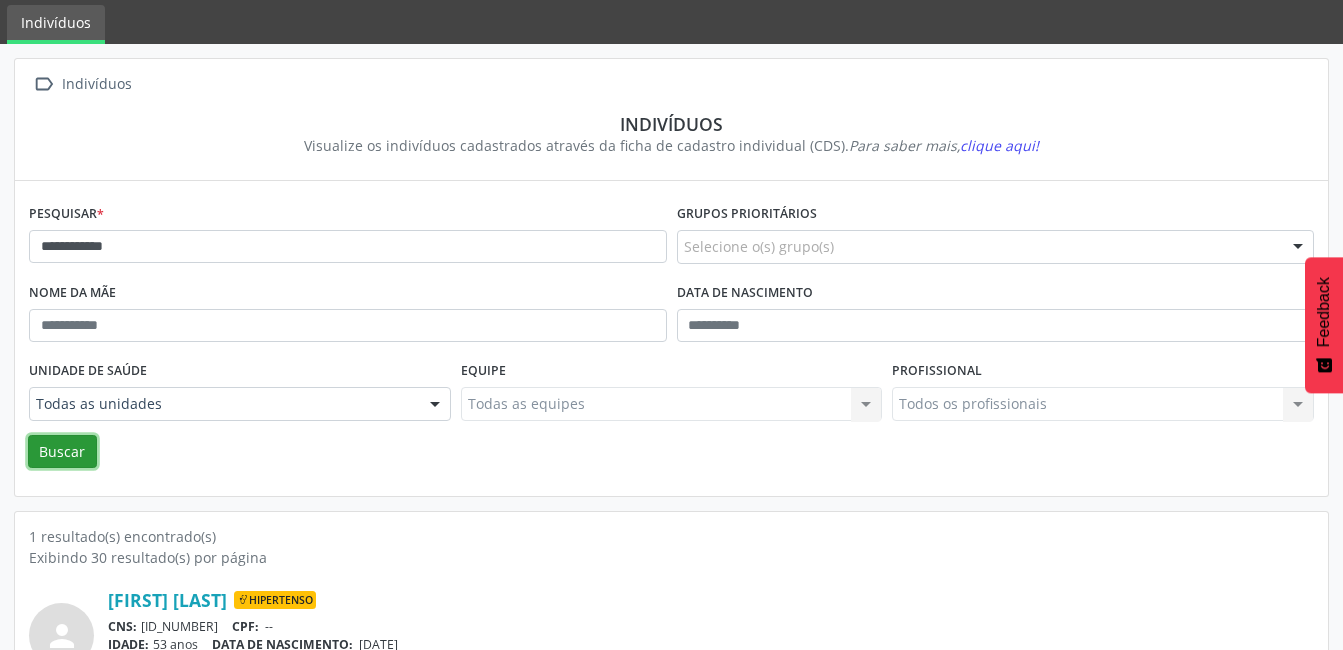 click on "Buscar" at bounding box center (62, 452) 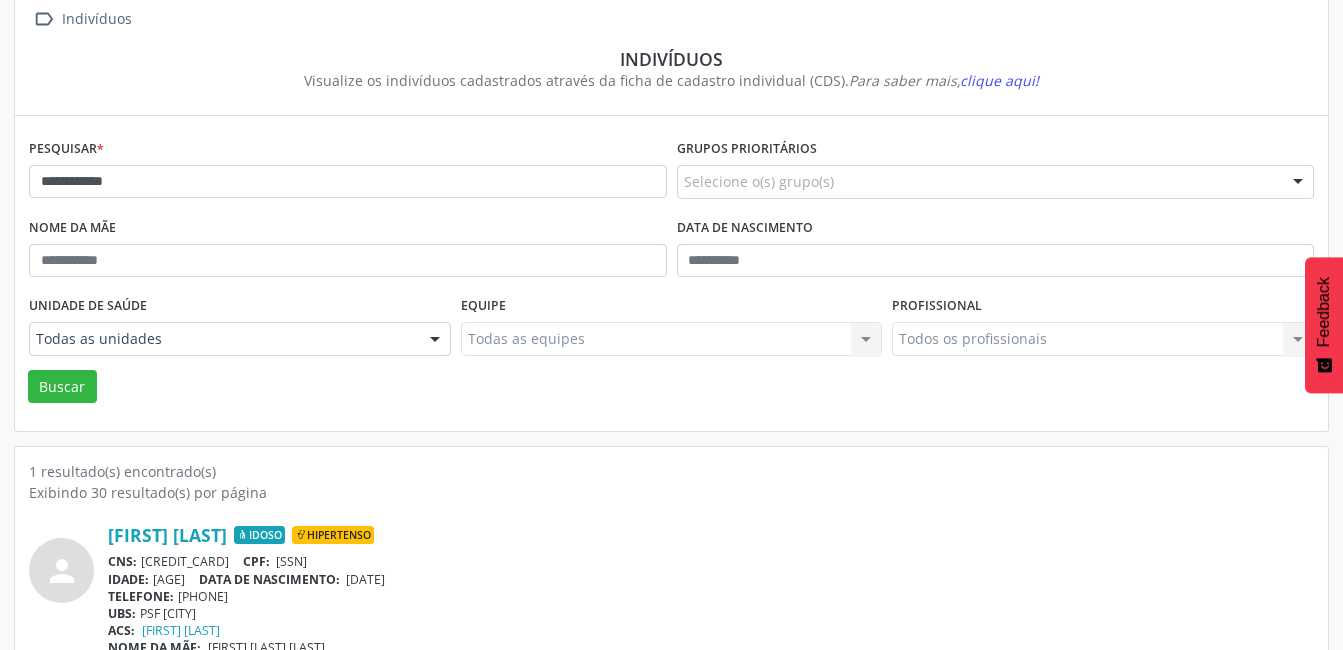 scroll, scrollTop: 166, scrollLeft: 0, axis: vertical 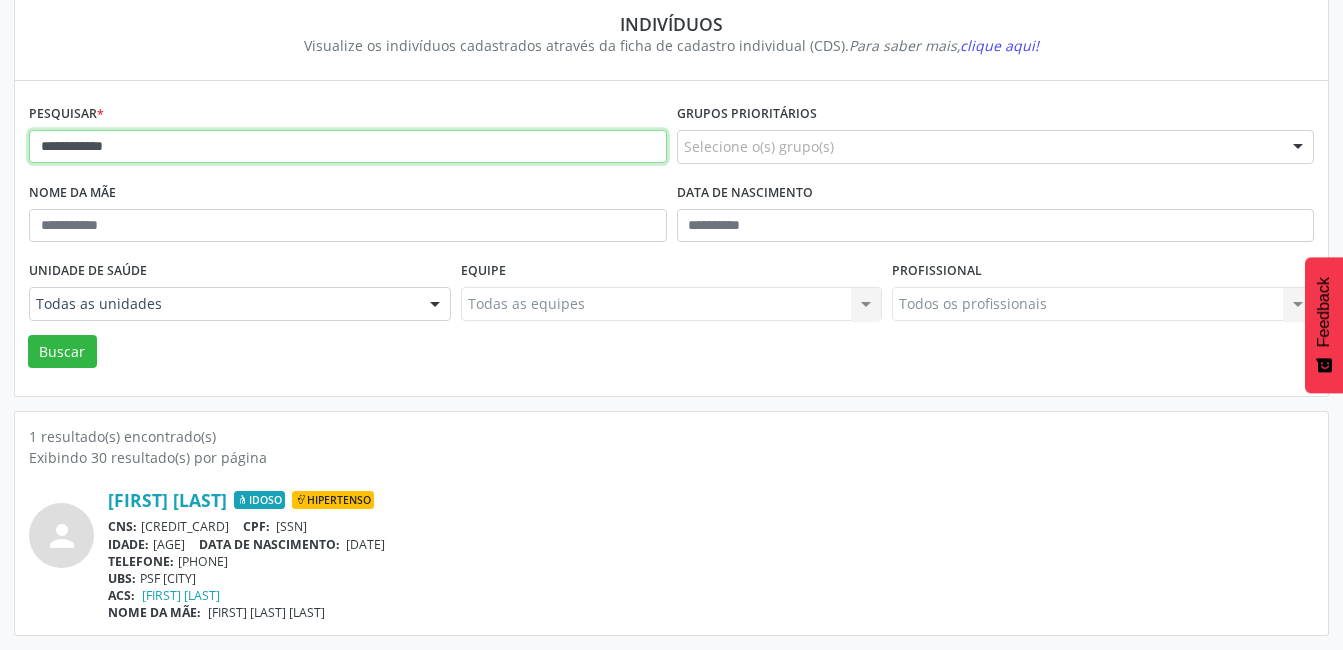 drag, startPoint x: 136, startPoint y: 152, endPoint x: -4, endPoint y: 165, distance: 140.60228 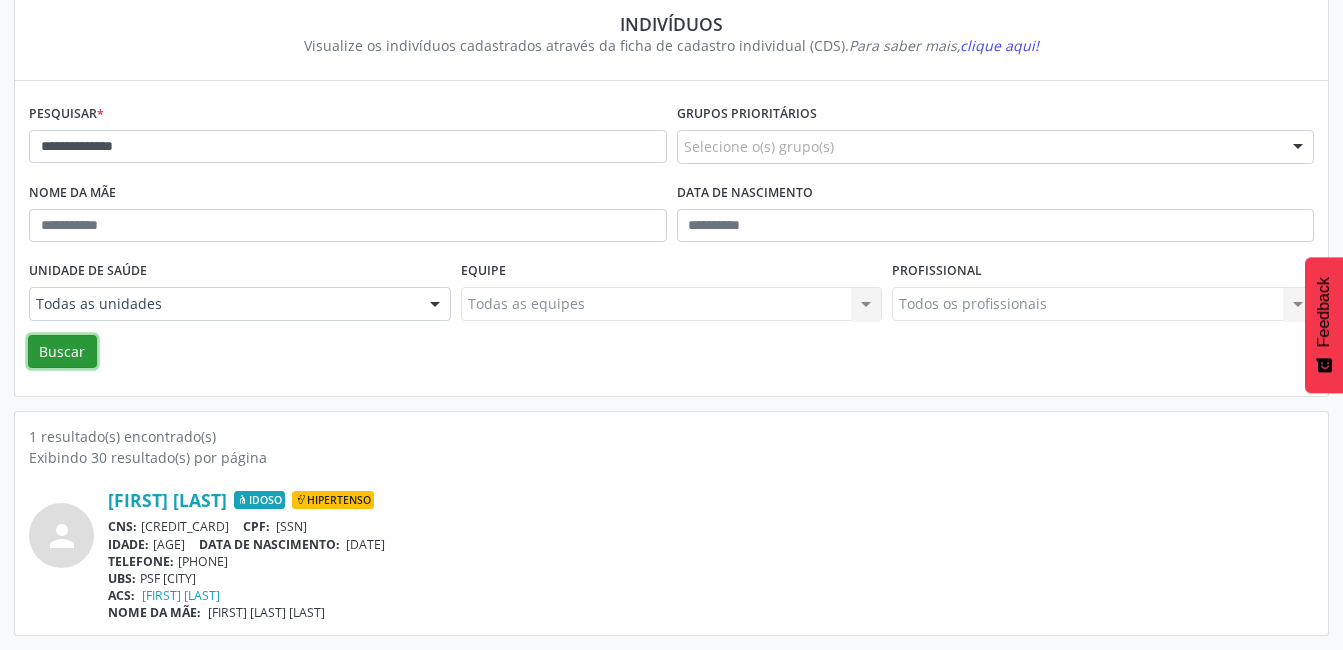 click on "Buscar" at bounding box center [62, 352] 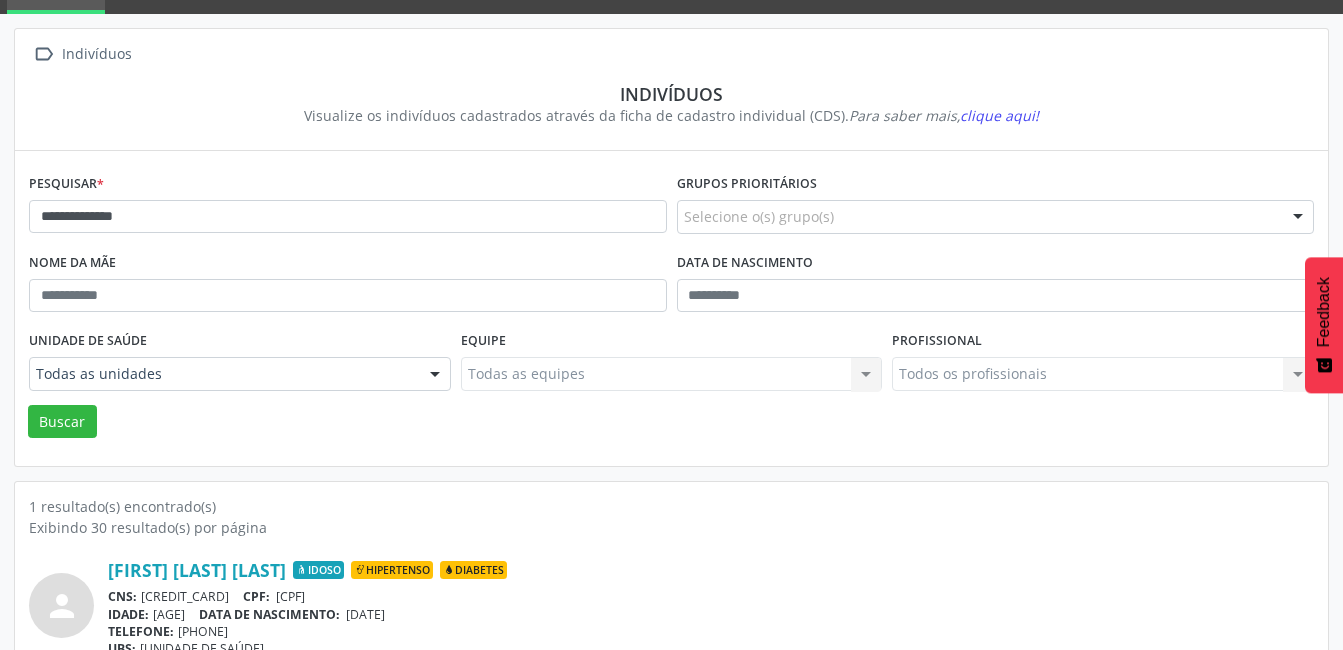 scroll, scrollTop: 0, scrollLeft: 0, axis: both 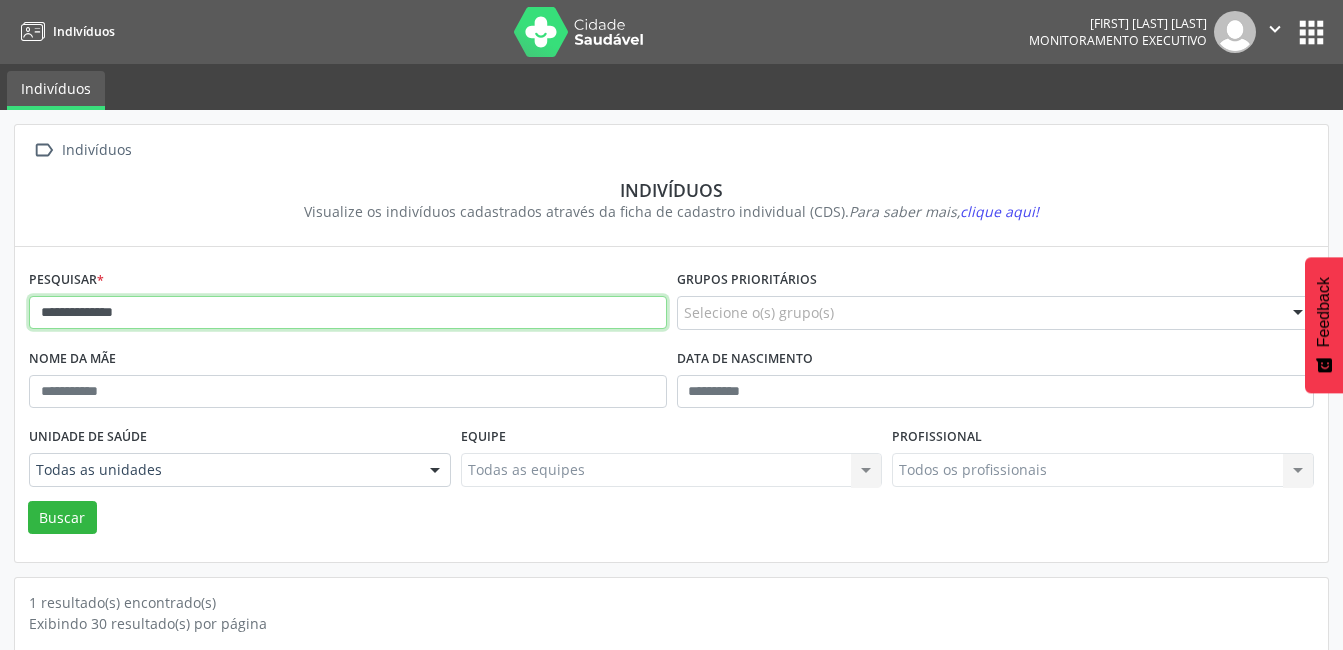 drag, startPoint x: 161, startPoint y: 310, endPoint x: 70, endPoint y: 317, distance: 91.26884 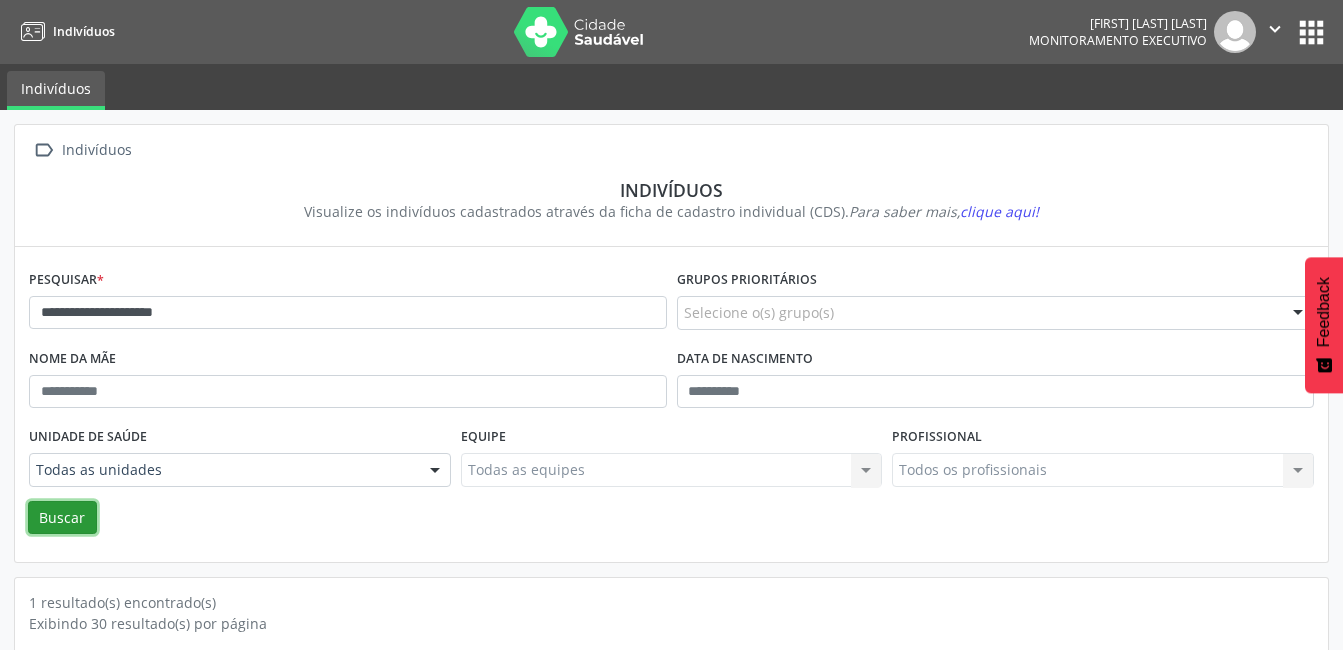 click on "Buscar" at bounding box center [62, 518] 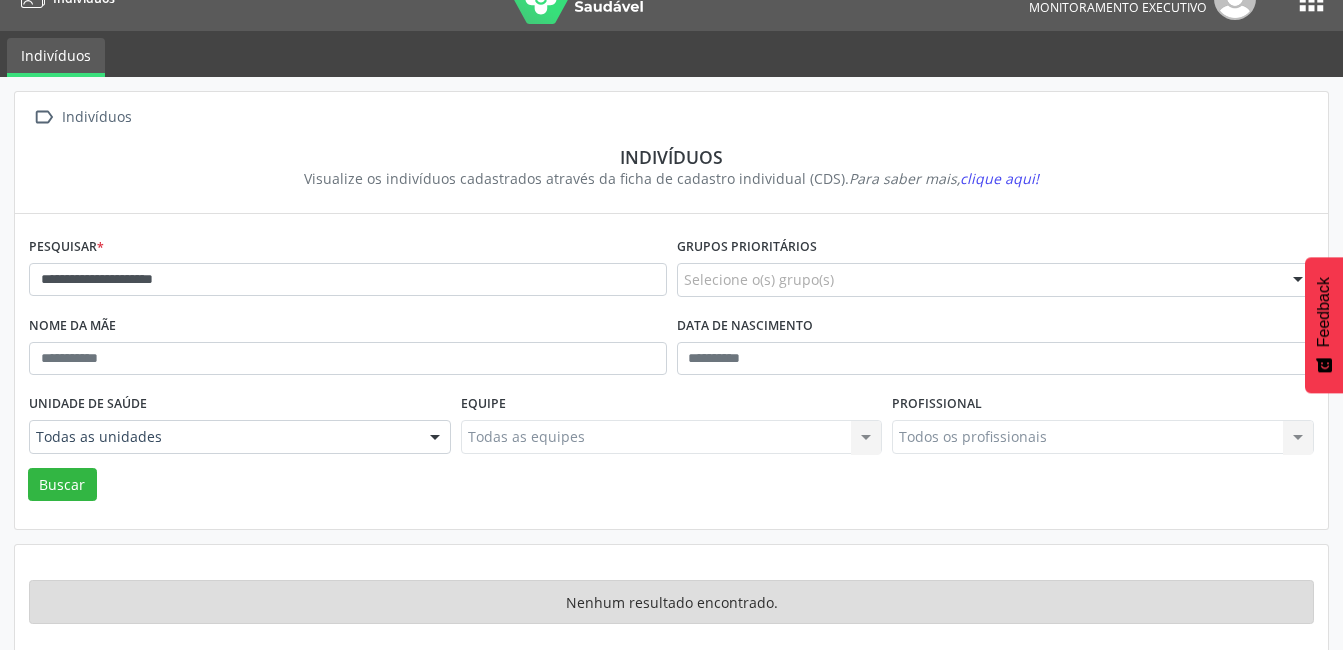 scroll, scrollTop: 50, scrollLeft: 0, axis: vertical 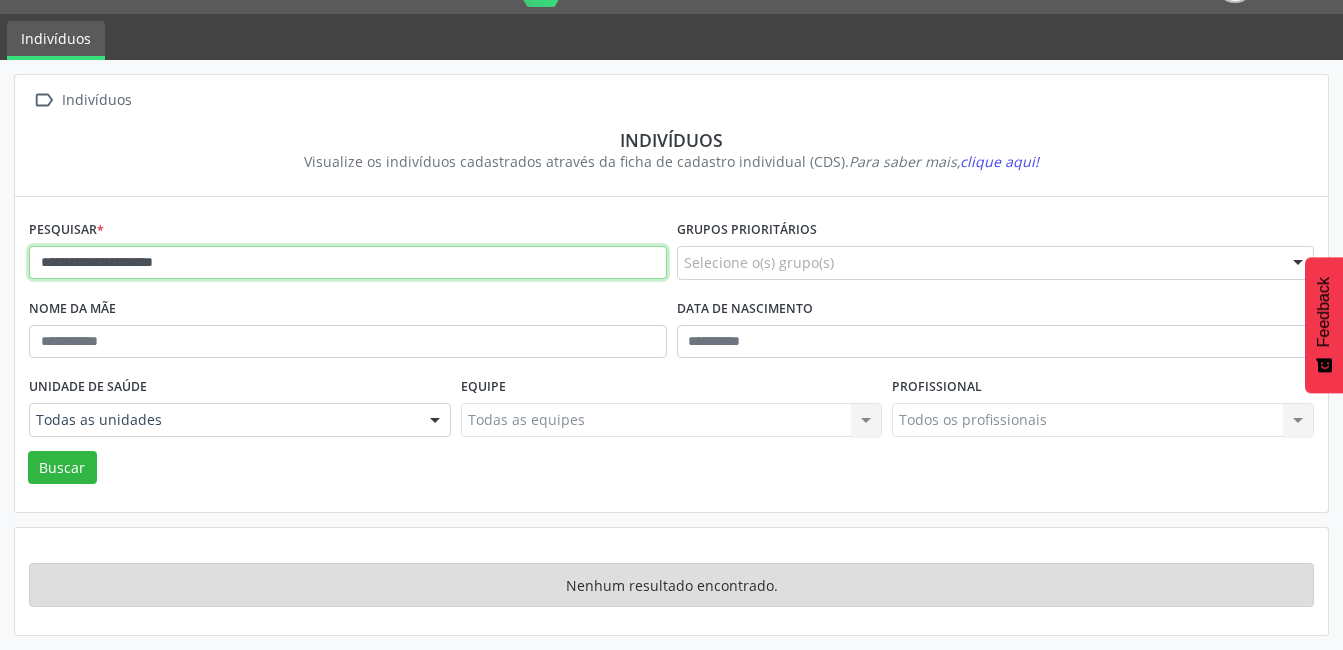 click on "**********" at bounding box center (348, 263) 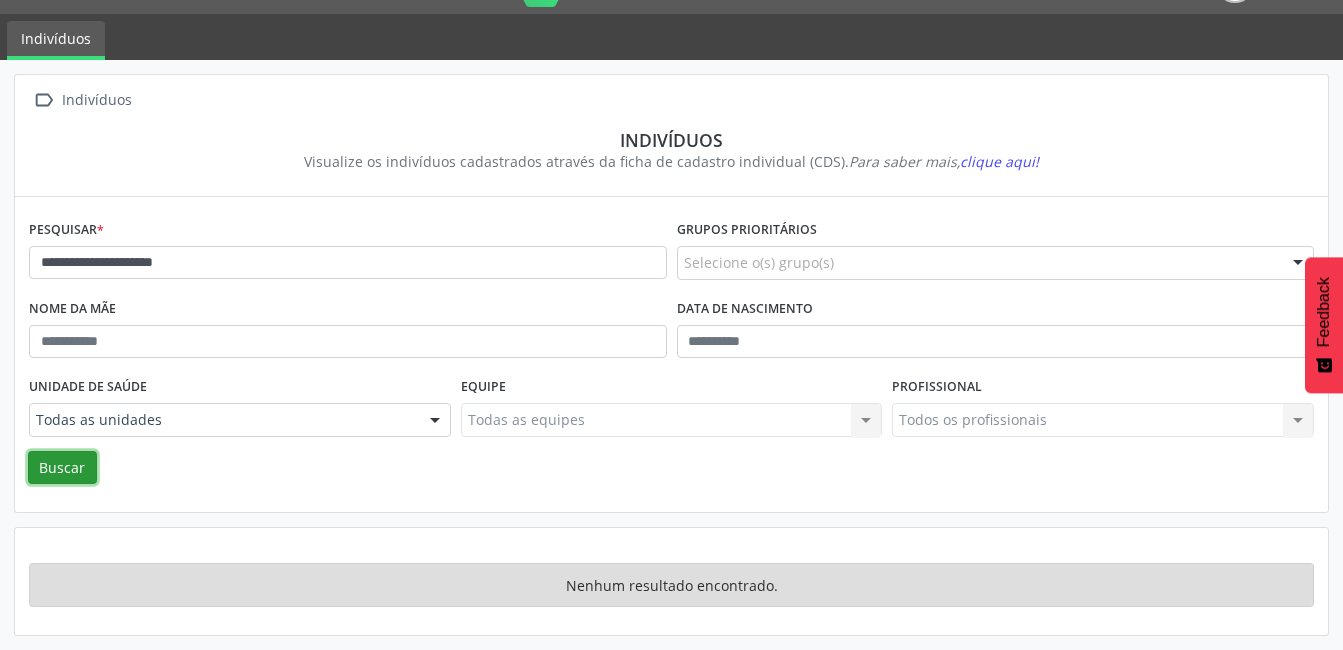click on "Buscar" at bounding box center (62, 468) 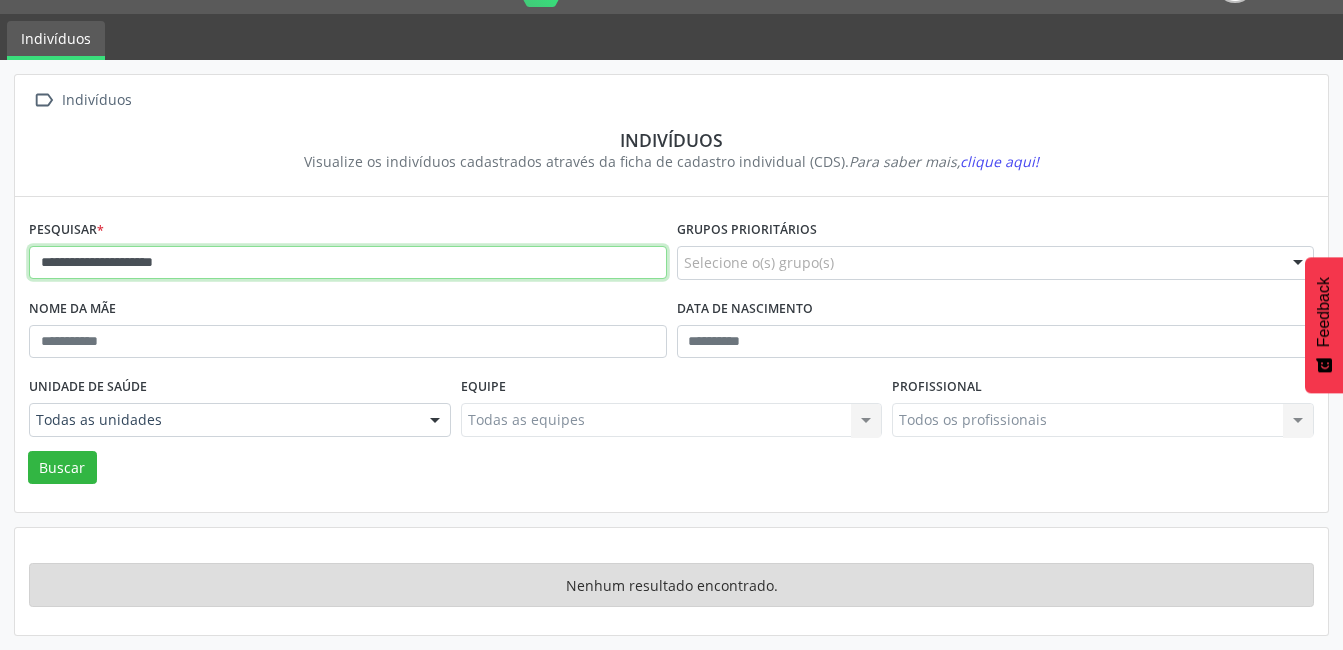 click on "**********" at bounding box center (348, 263) 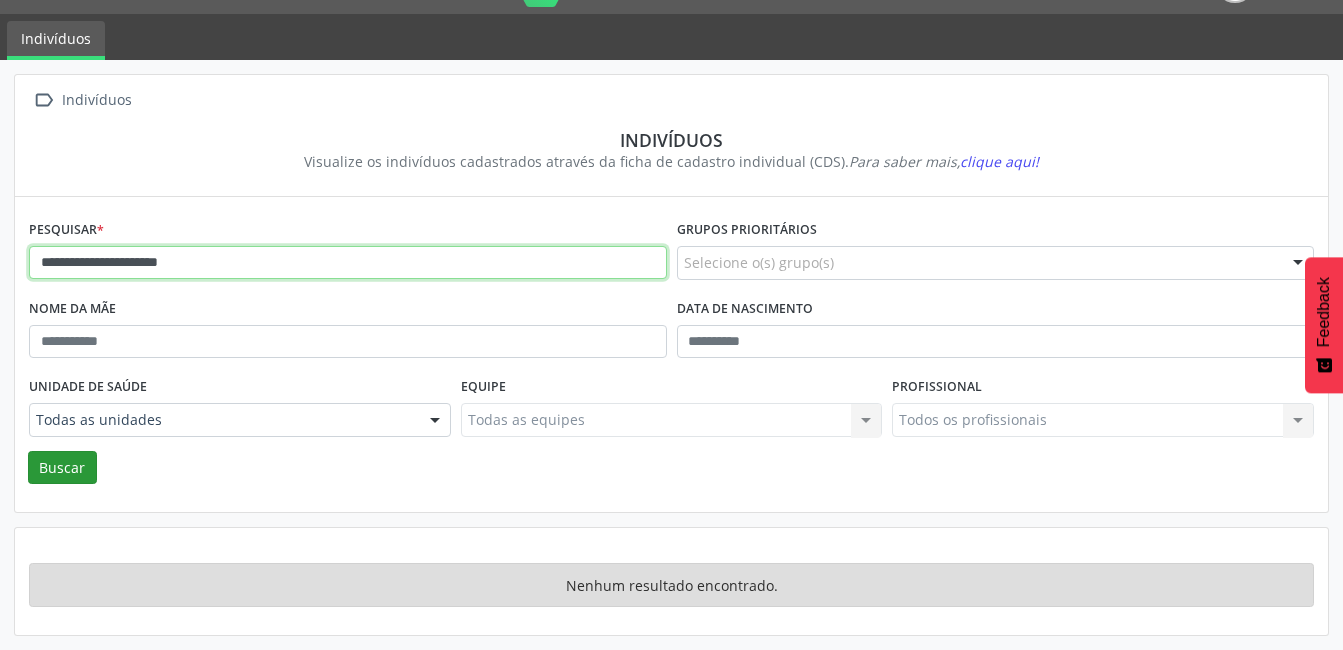 type on "**********" 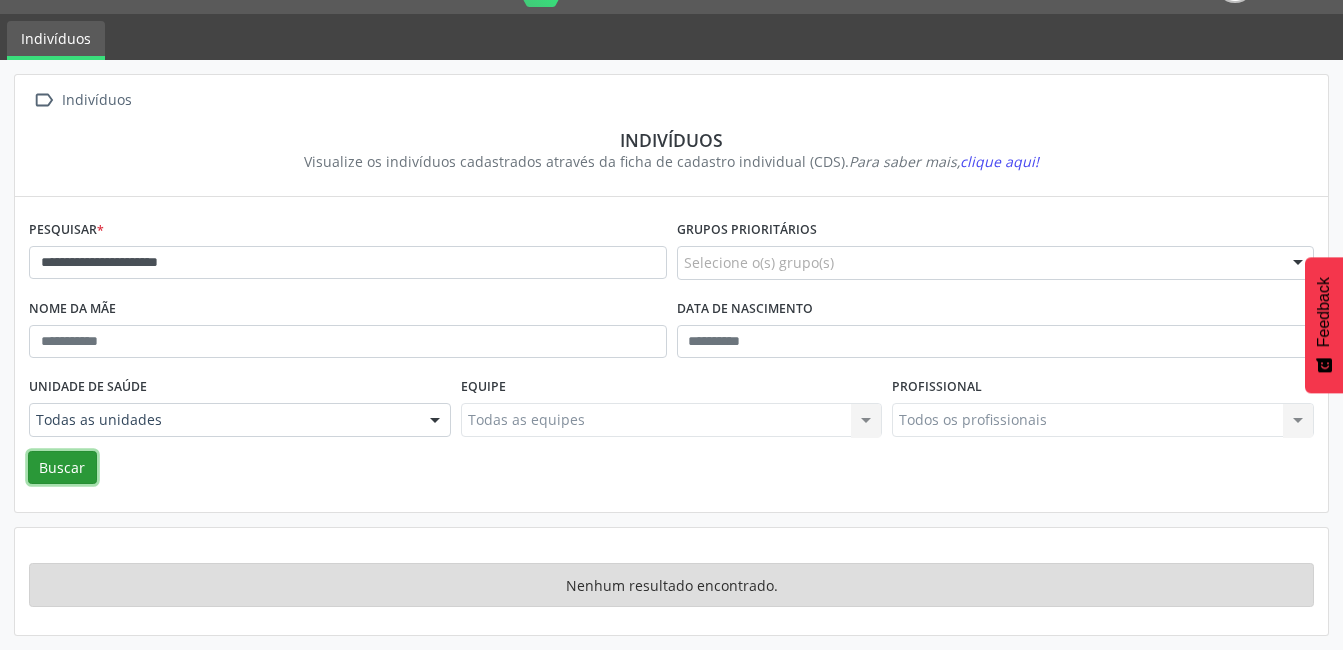 click on "Buscar" at bounding box center [62, 468] 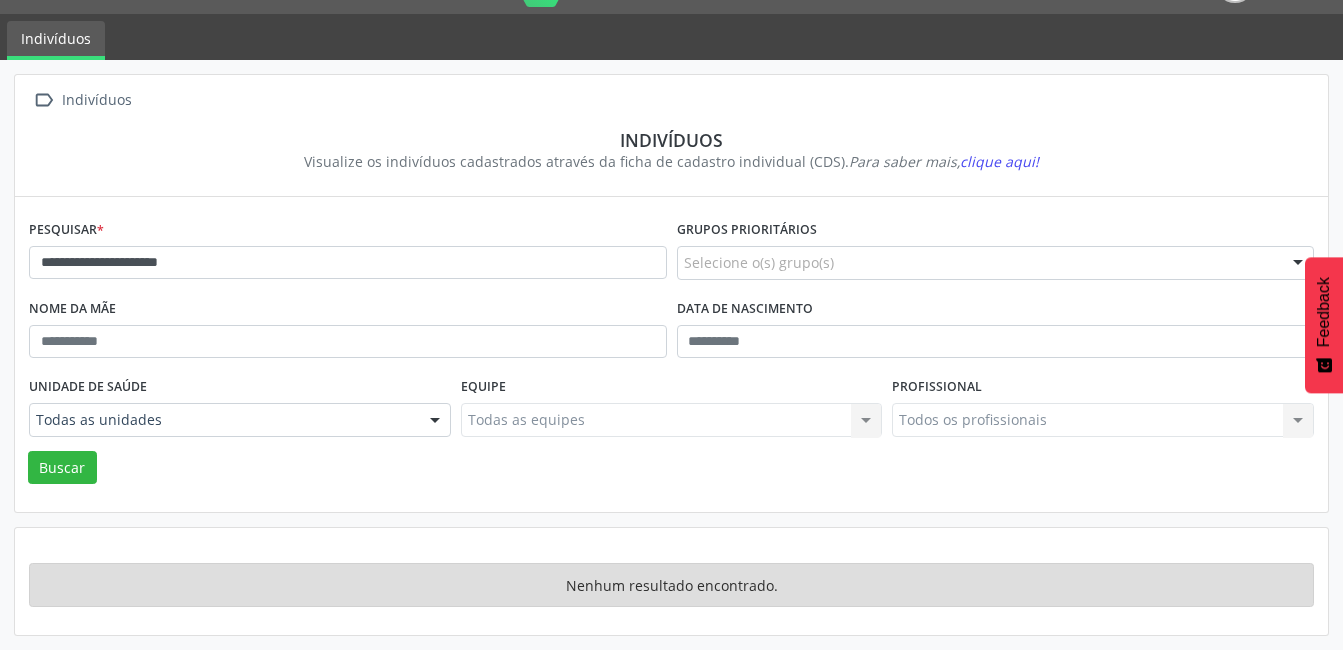 drag, startPoint x: 114, startPoint y: 231, endPoint x: 579, endPoint y: 224, distance: 465.05267 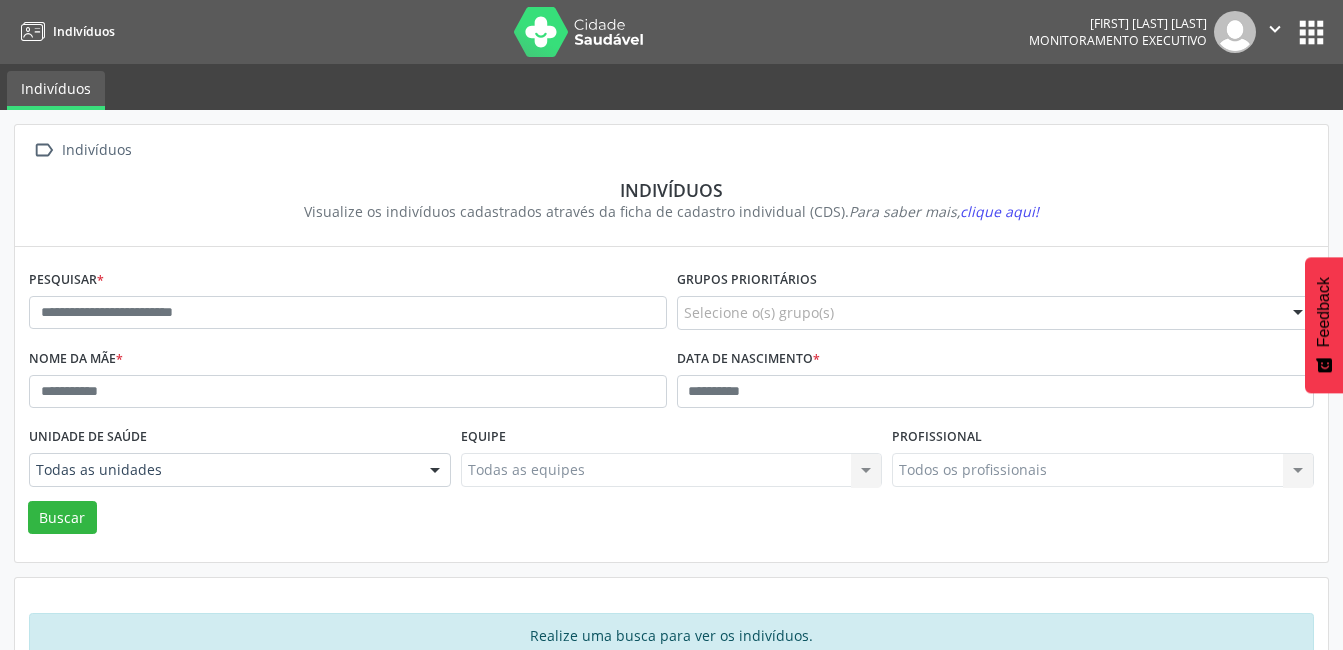 scroll, scrollTop: 50, scrollLeft: 0, axis: vertical 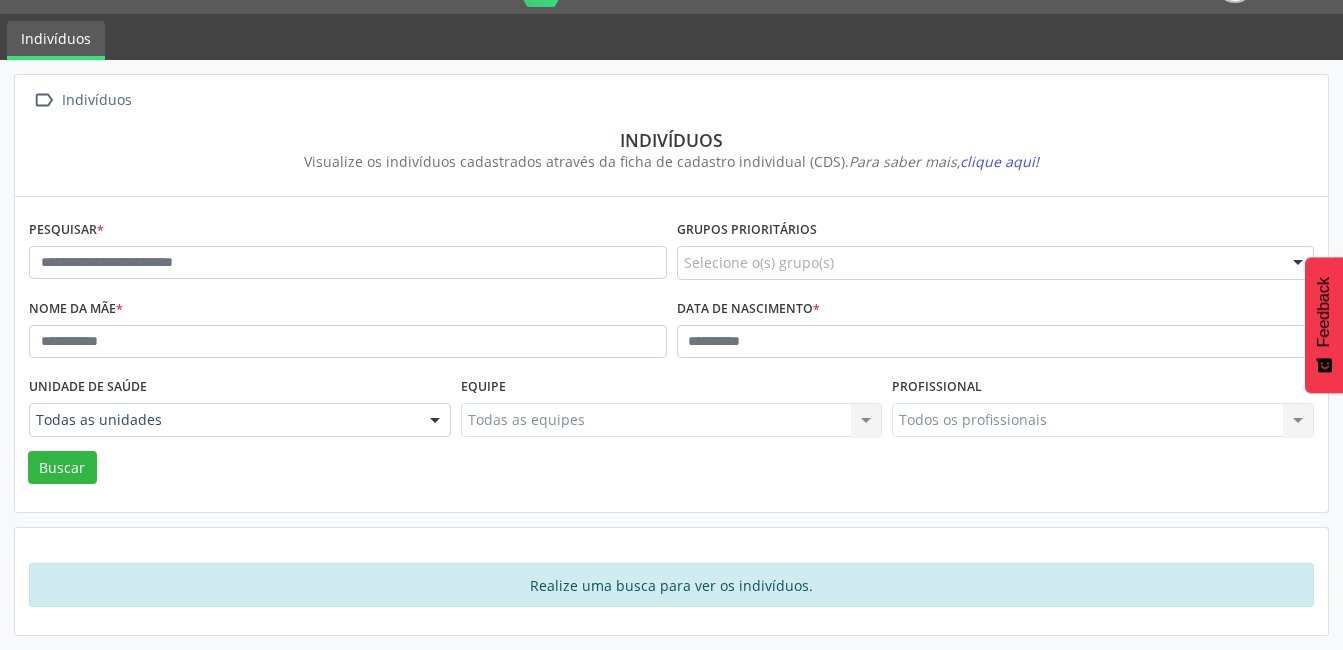 drag, startPoint x: 118, startPoint y: 264, endPoint x: 114, endPoint y: 277, distance: 13.601471 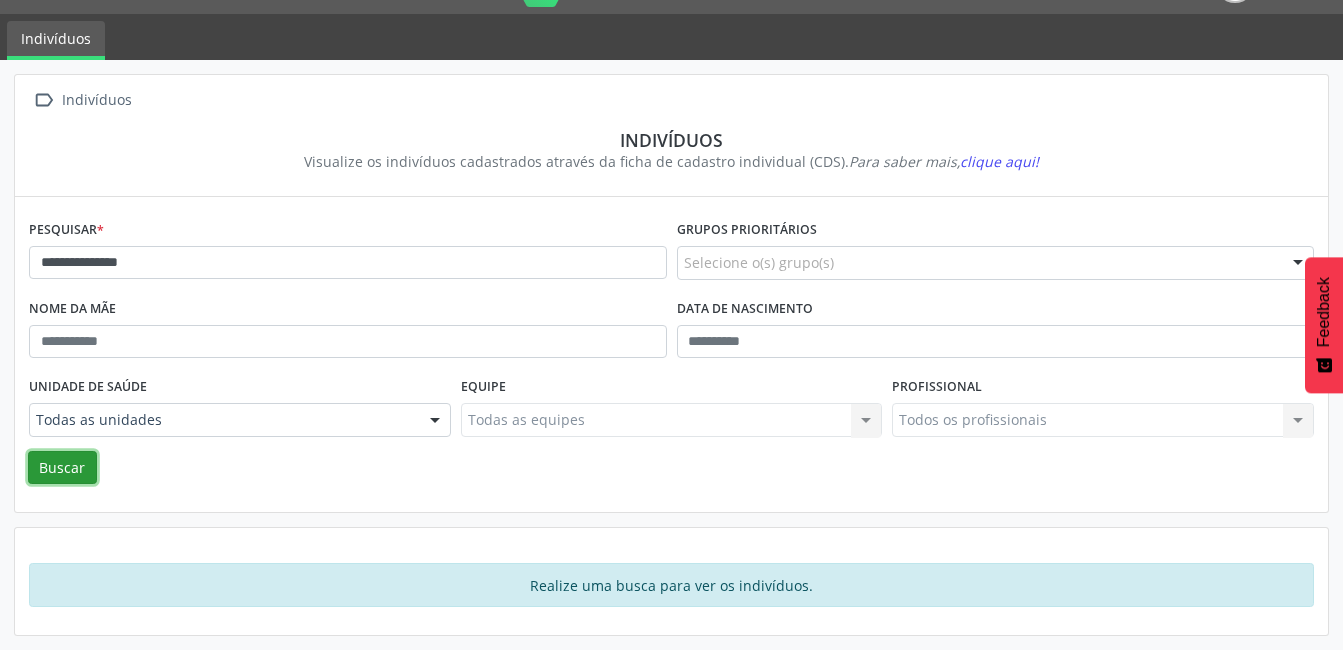 click on "Buscar" at bounding box center (62, 468) 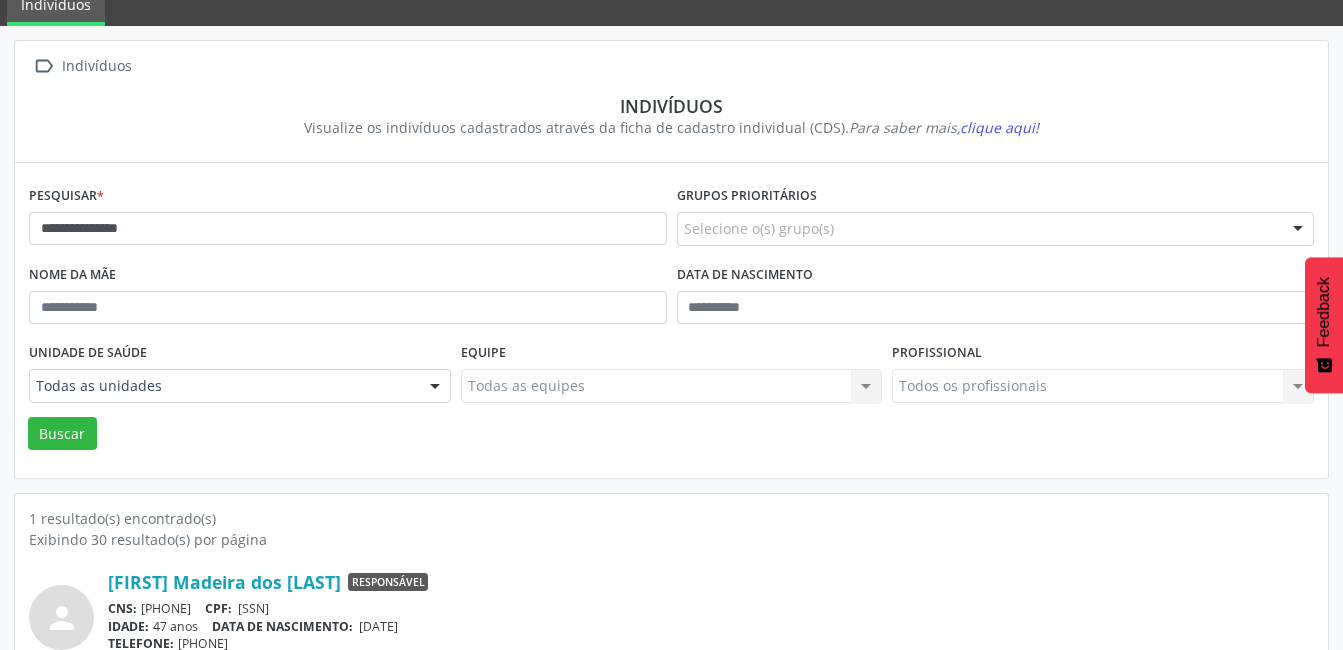 scroll, scrollTop: 0, scrollLeft: 0, axis: both 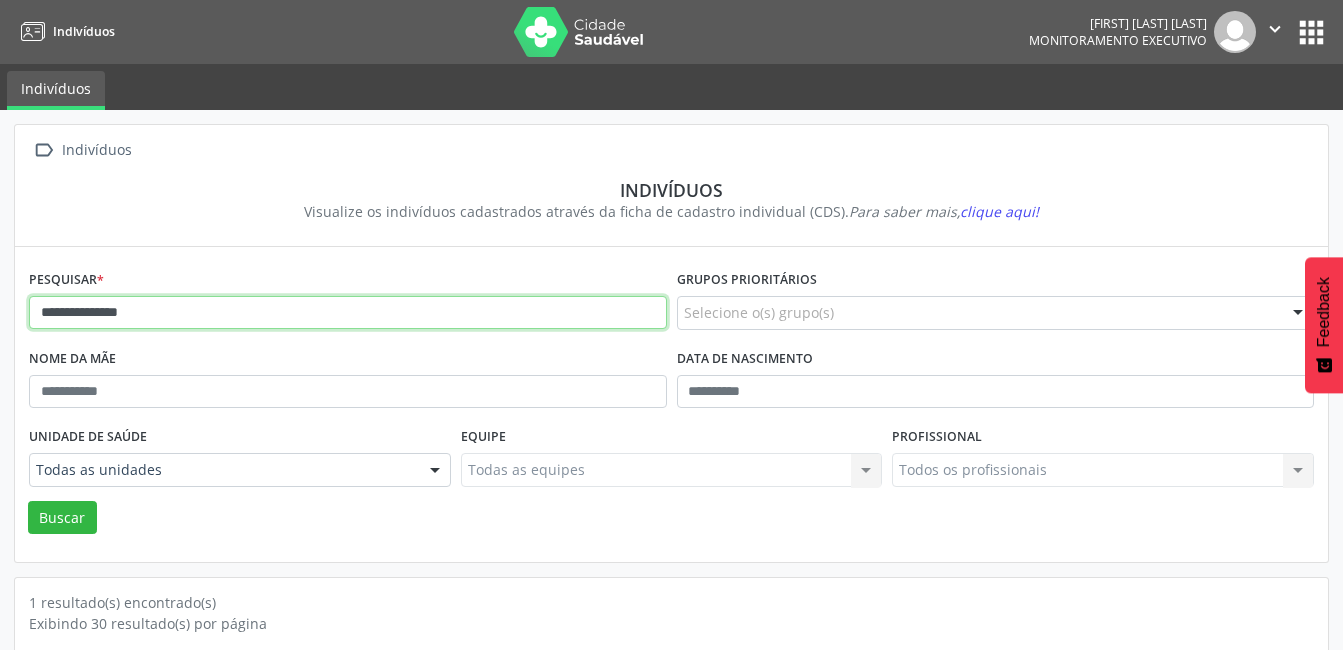 drag, startPoint x: 183, startPoint y: 318, endPoint x: -4, endPoint y: 328, distance: 187.26718 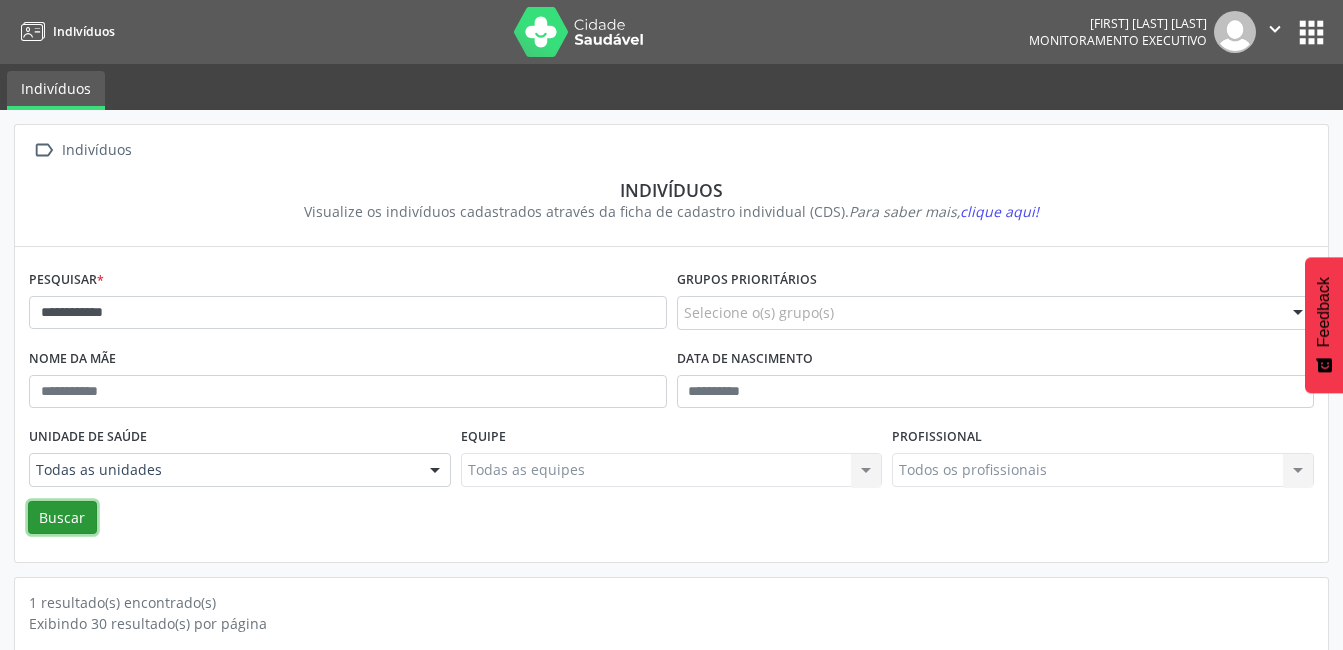 click on "Buscar" at bounding box center [62, 518] 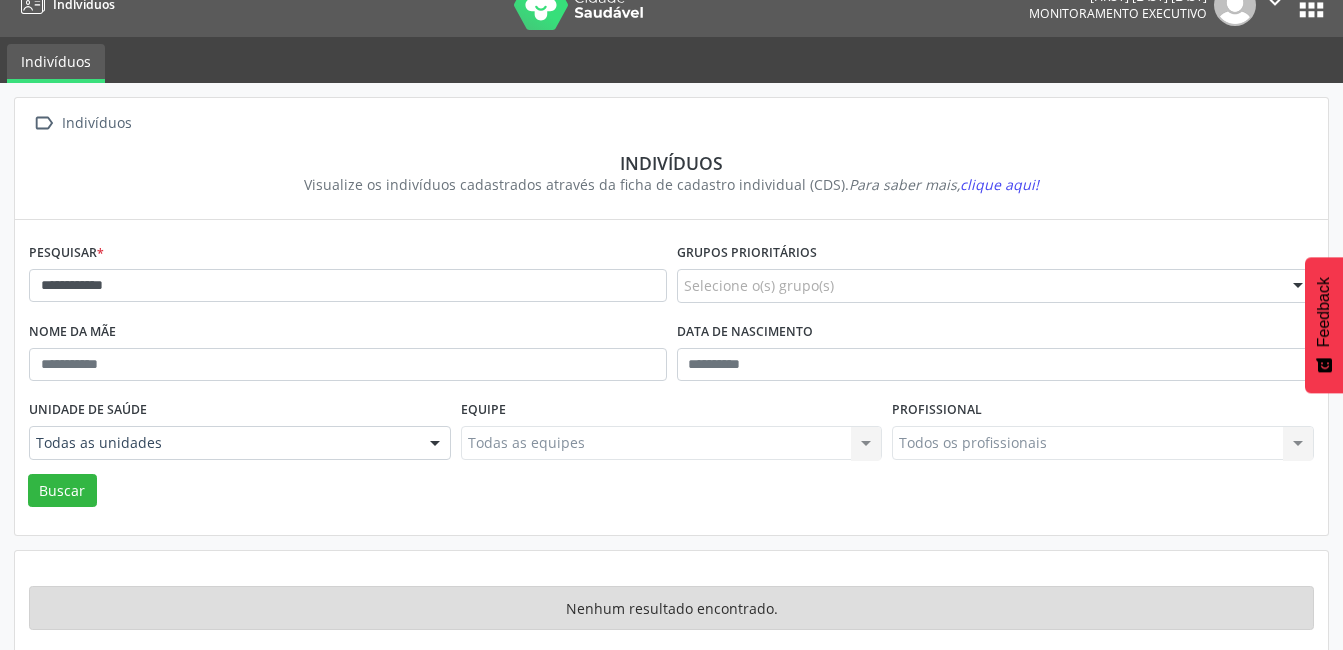 scroll, scrollTop: 50, scrollLeft: 0, axis: vertical 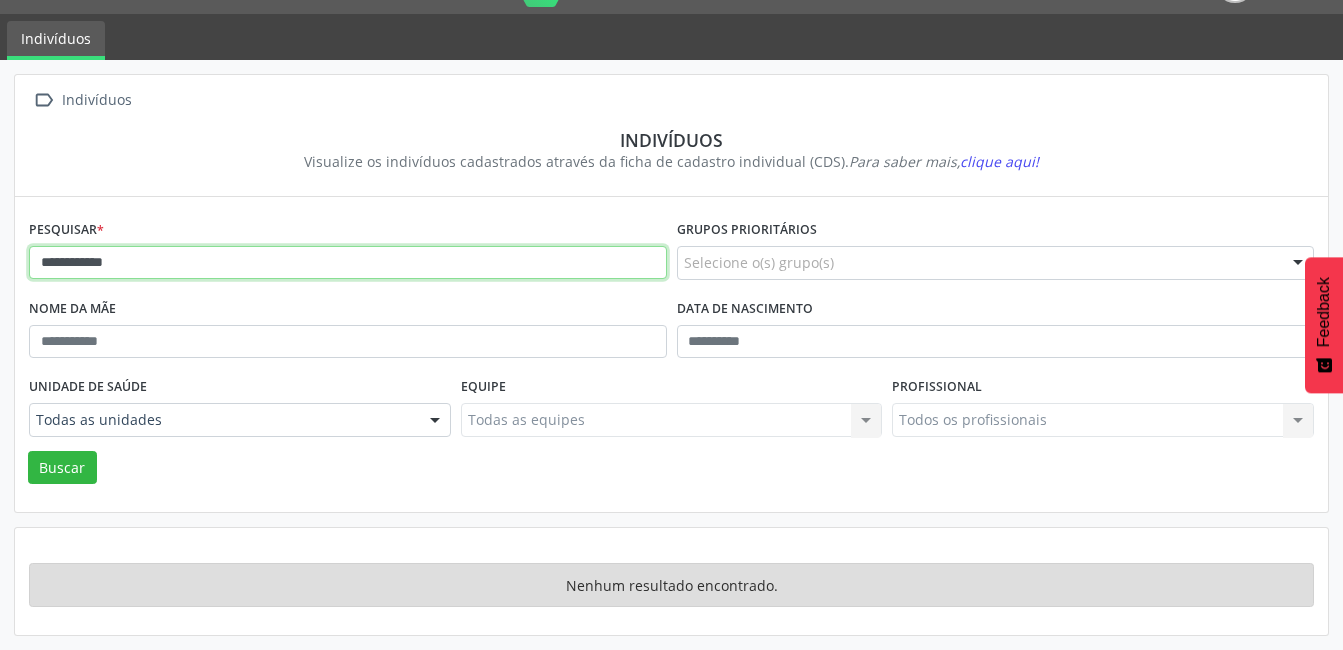 drag, startPoint x: 157, startPoint y: 261, endPoint x: 78, endPoint y: 263, distance: 79.025314 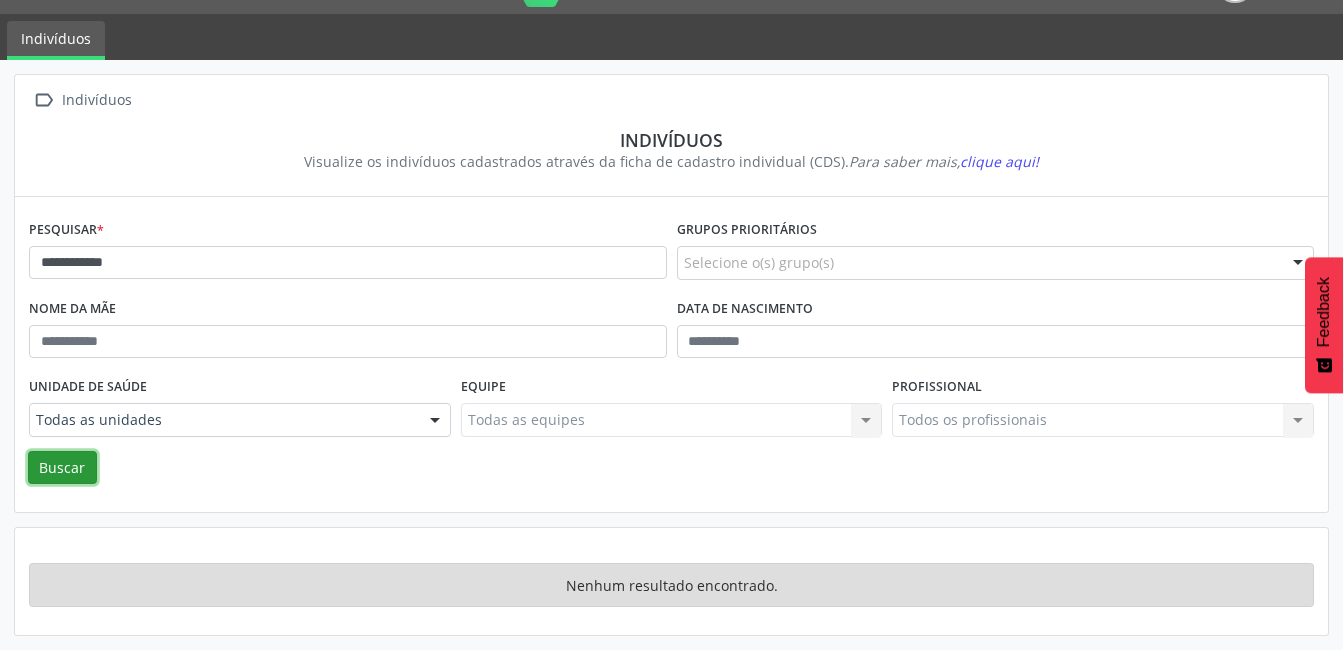 click on "Buscar" at bounding box center [62, 468] 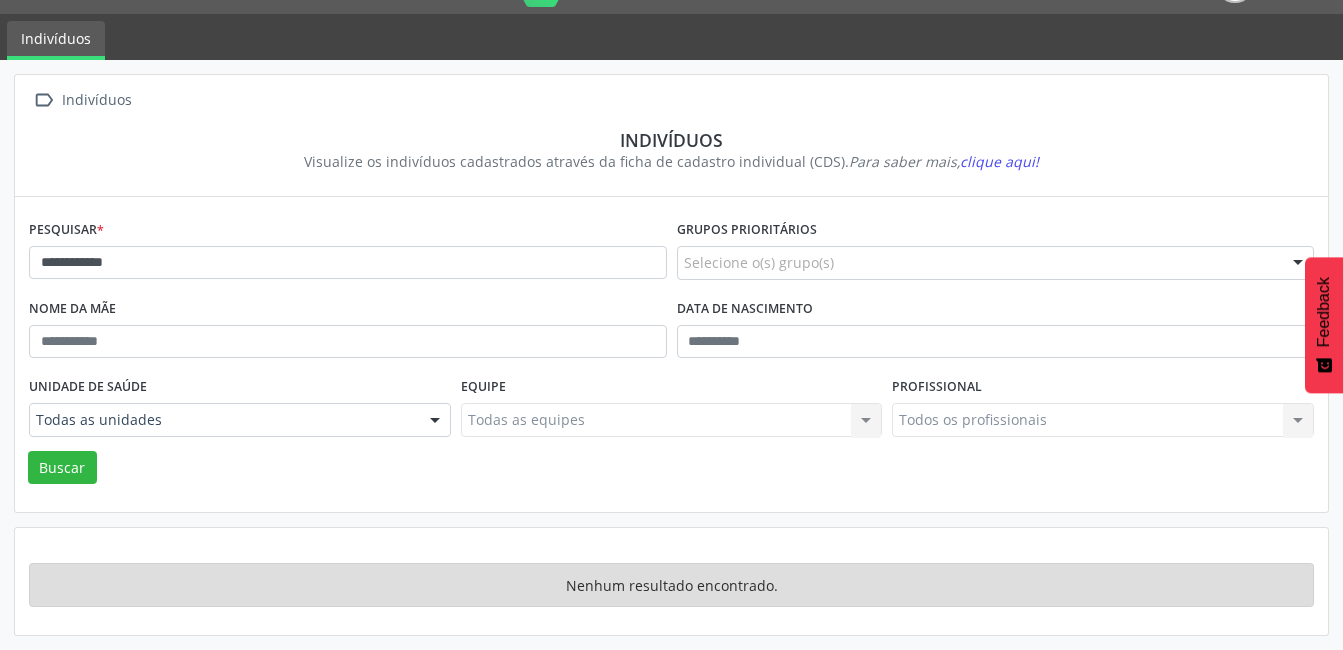 drag, startPoint x: -4, startPoint y: 261, endPoint x: 578, endPoint y: 229, distance: 582.8791 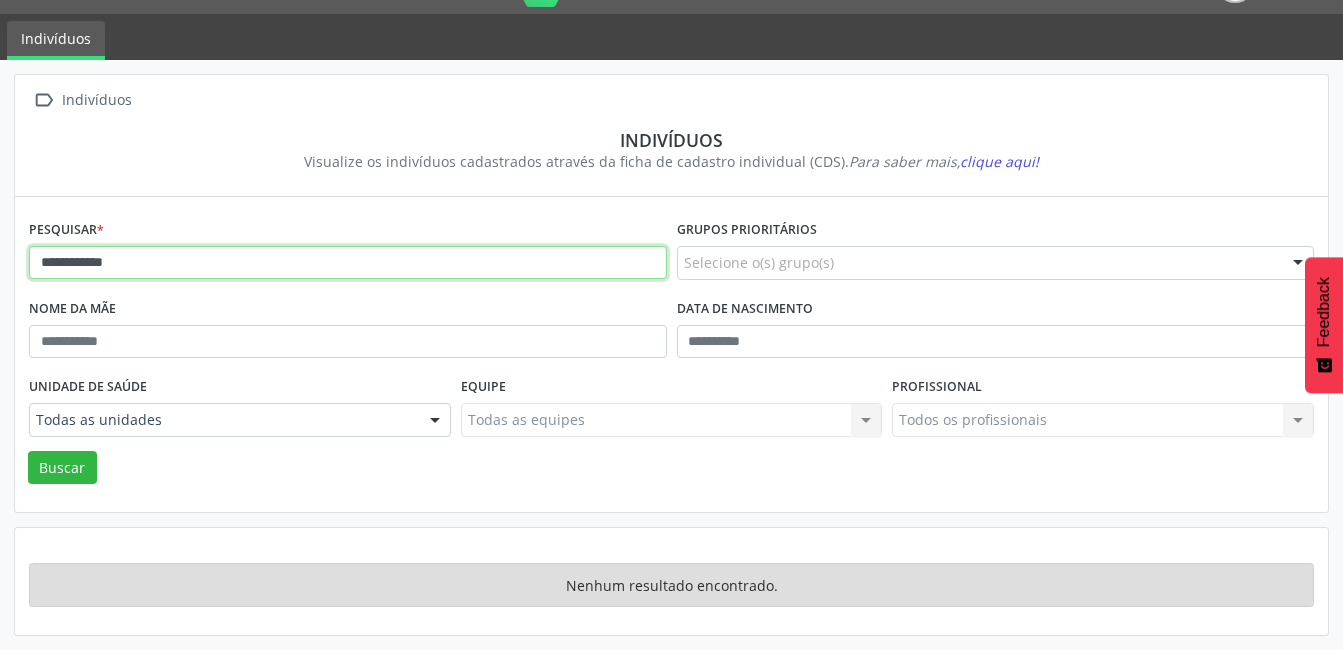 drag, startPoint x: 139, startPoint y: 269, endPoint x: 14, endPoint y: 269, distance: 125 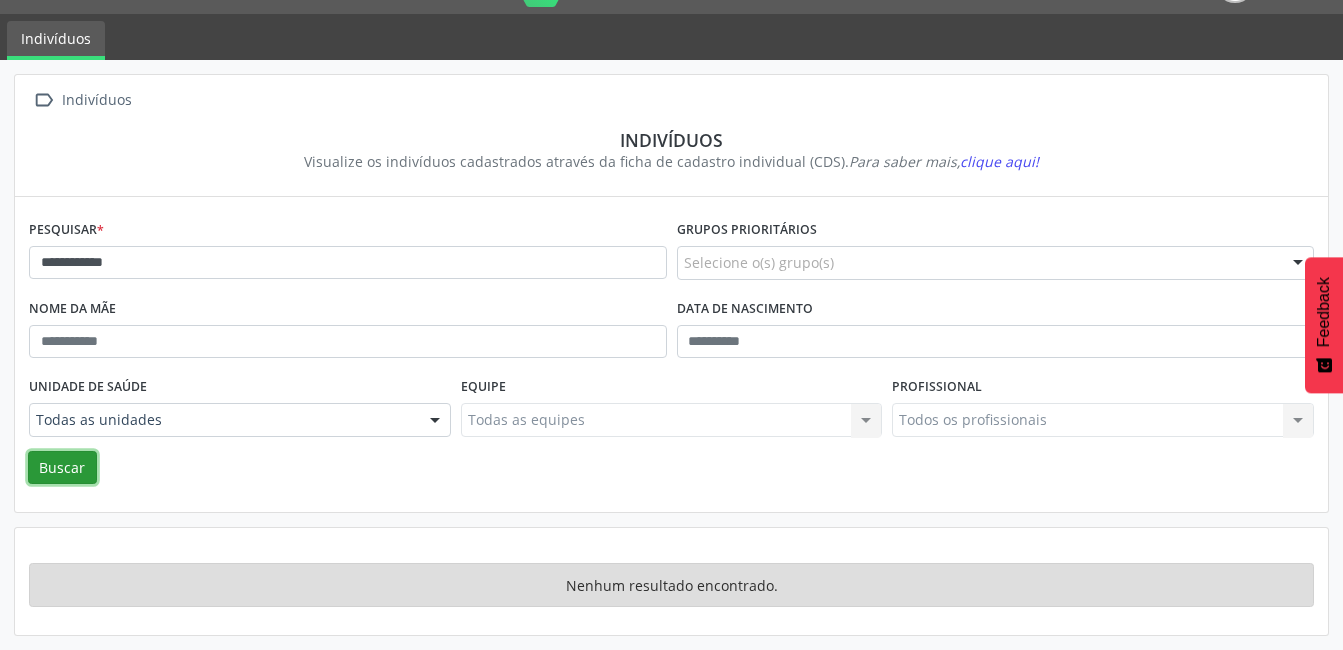 click on "Buscar" at bounding box center (62, 468) 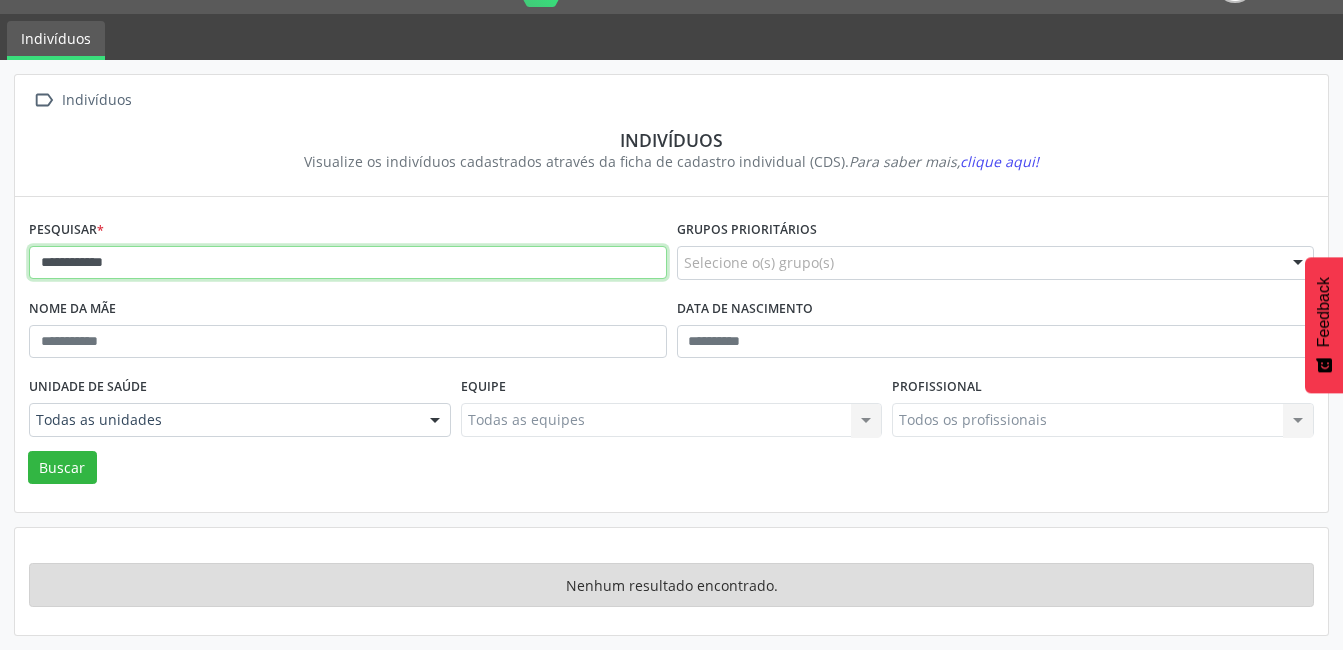 drag, startPoint x: 160, startPoint y: 262, endPoint x: -4, endPoint y: 265, distance: 164.02744 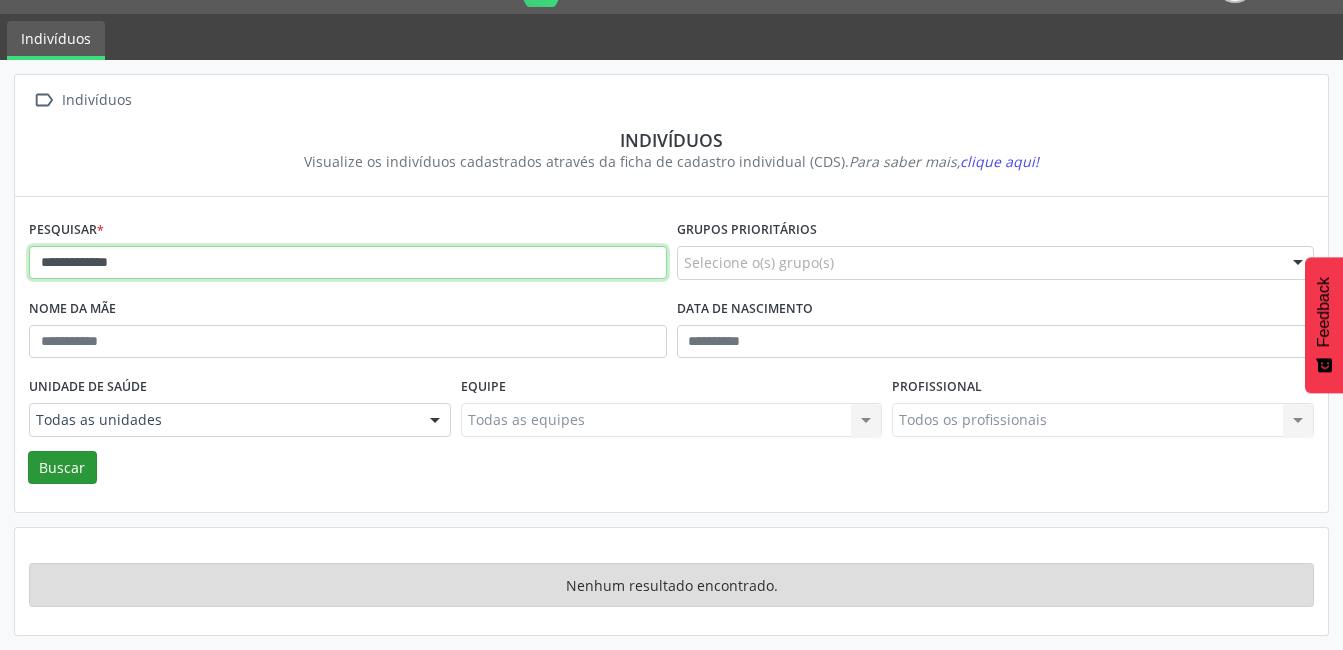 type on "**********" 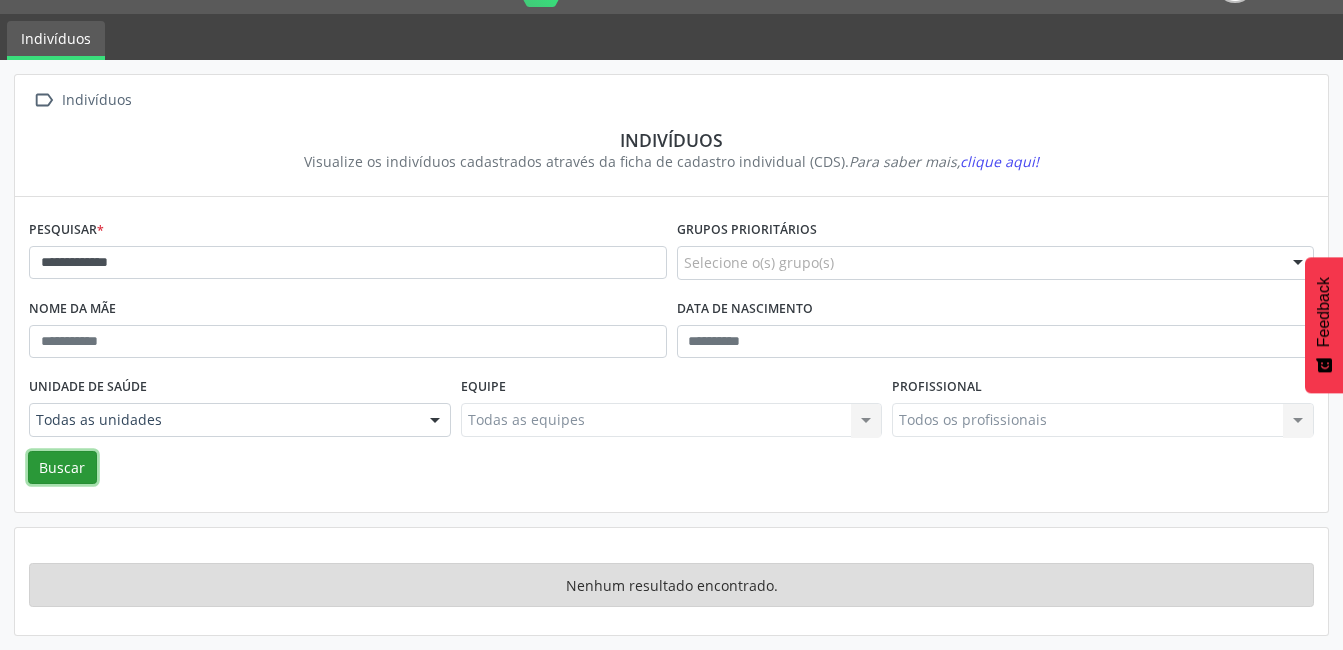 click on "Buscar" at bounding box center (62, 468) 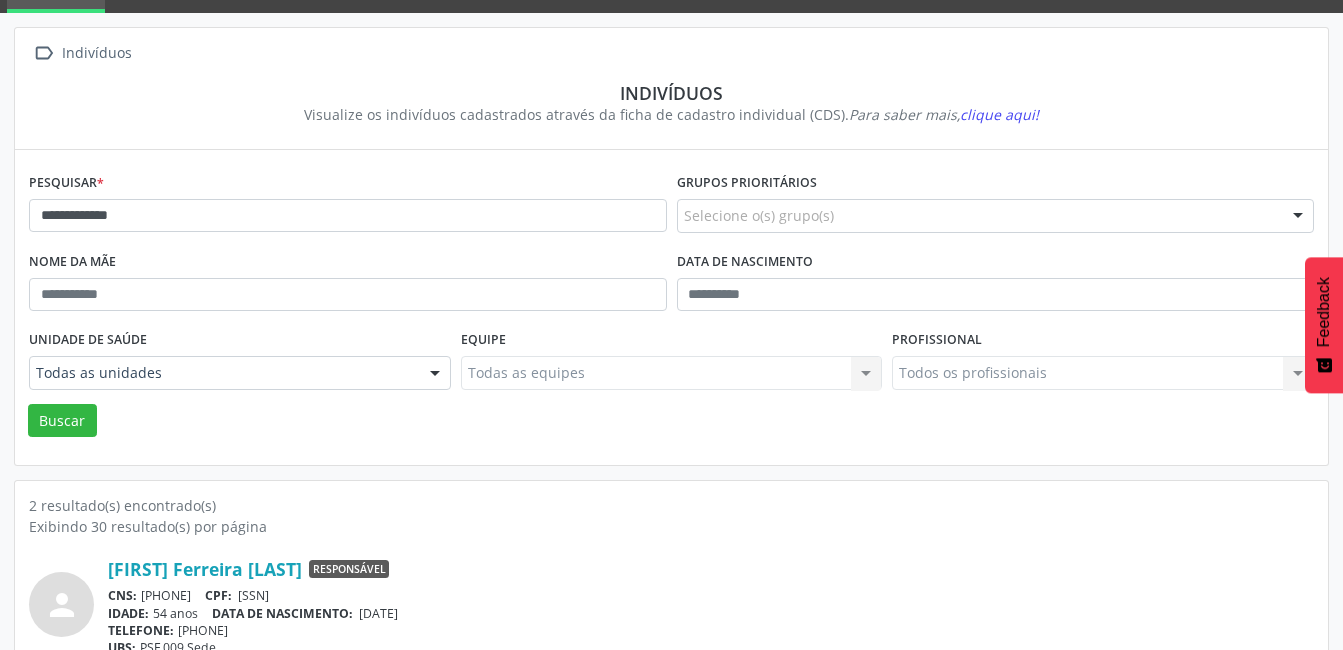 scroll, scrollTop: 0, scrollLeft: 0, axis: both 